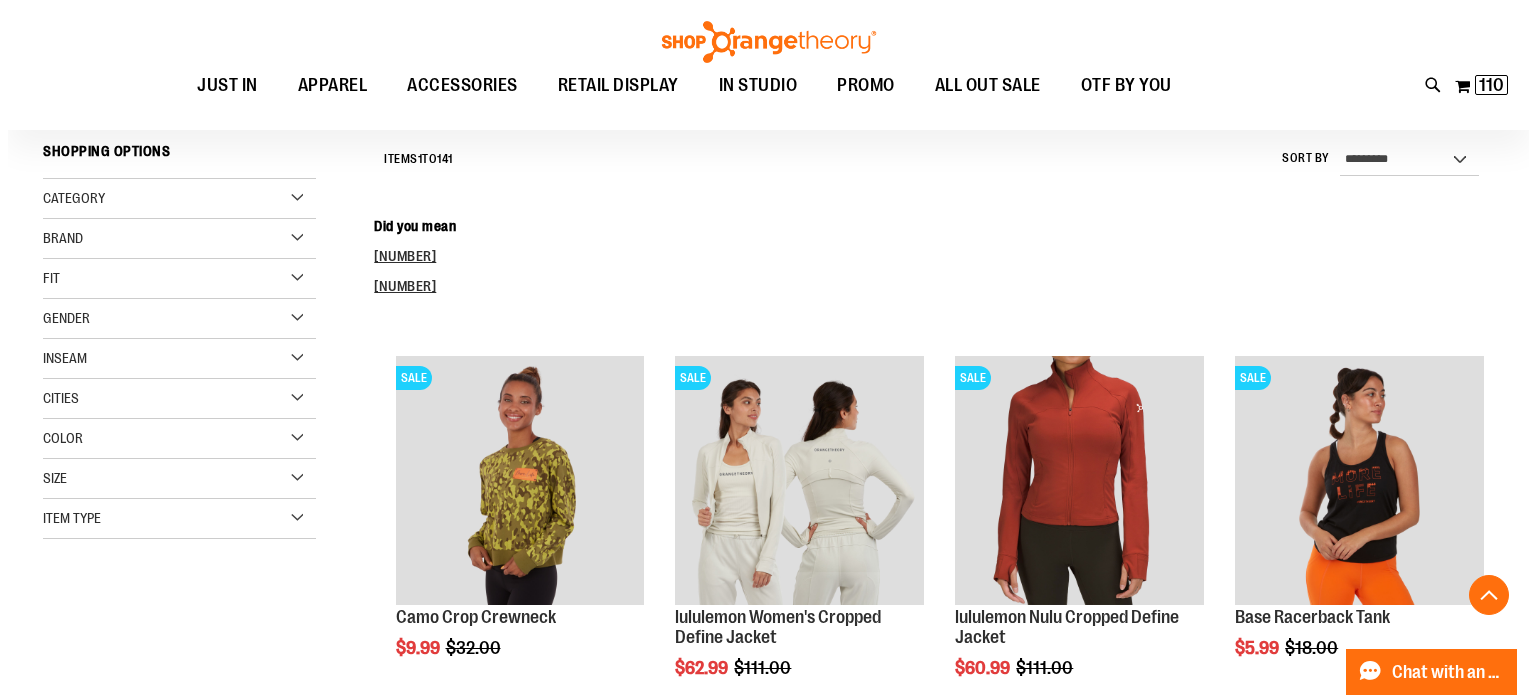 scroll, scrollTop: 6346, scrollLeft: 0, axis: vertical 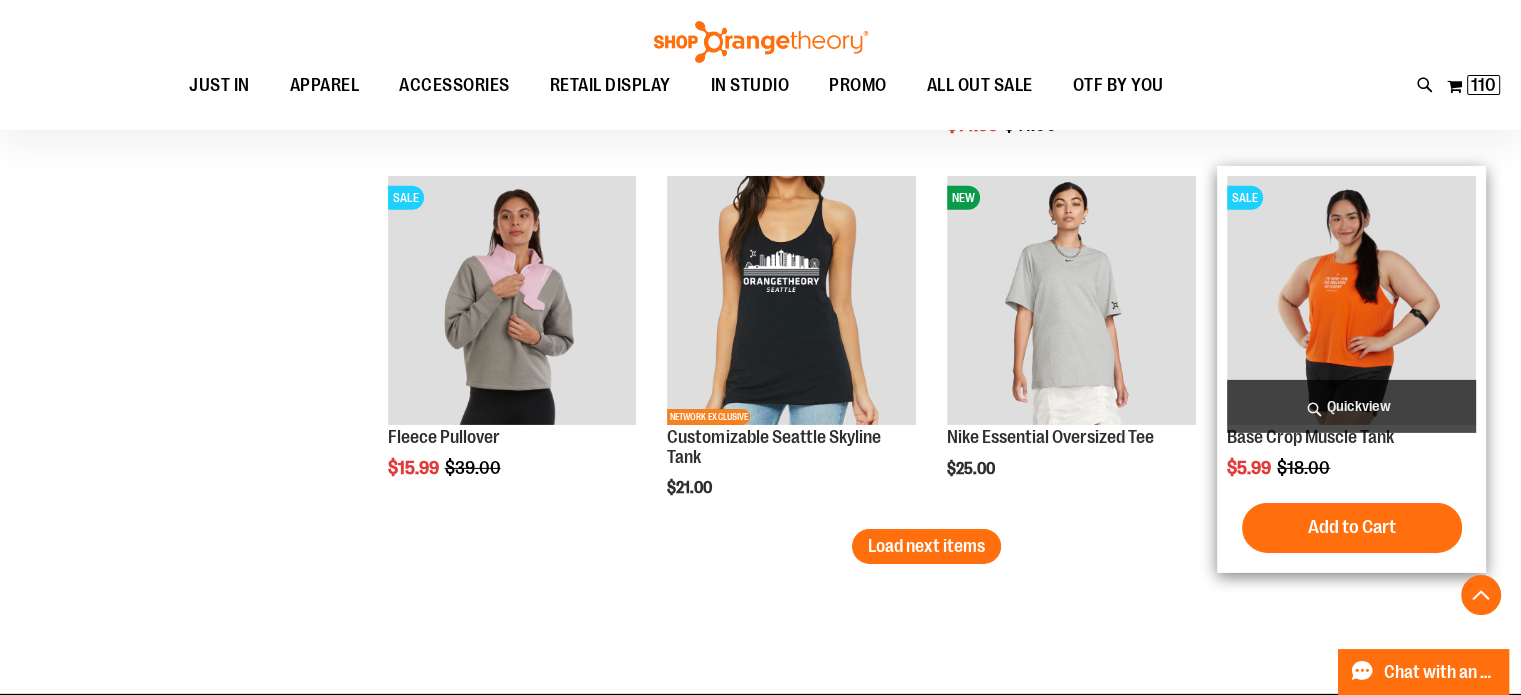 click on "Quickview" at bounding box center (1351, 406) 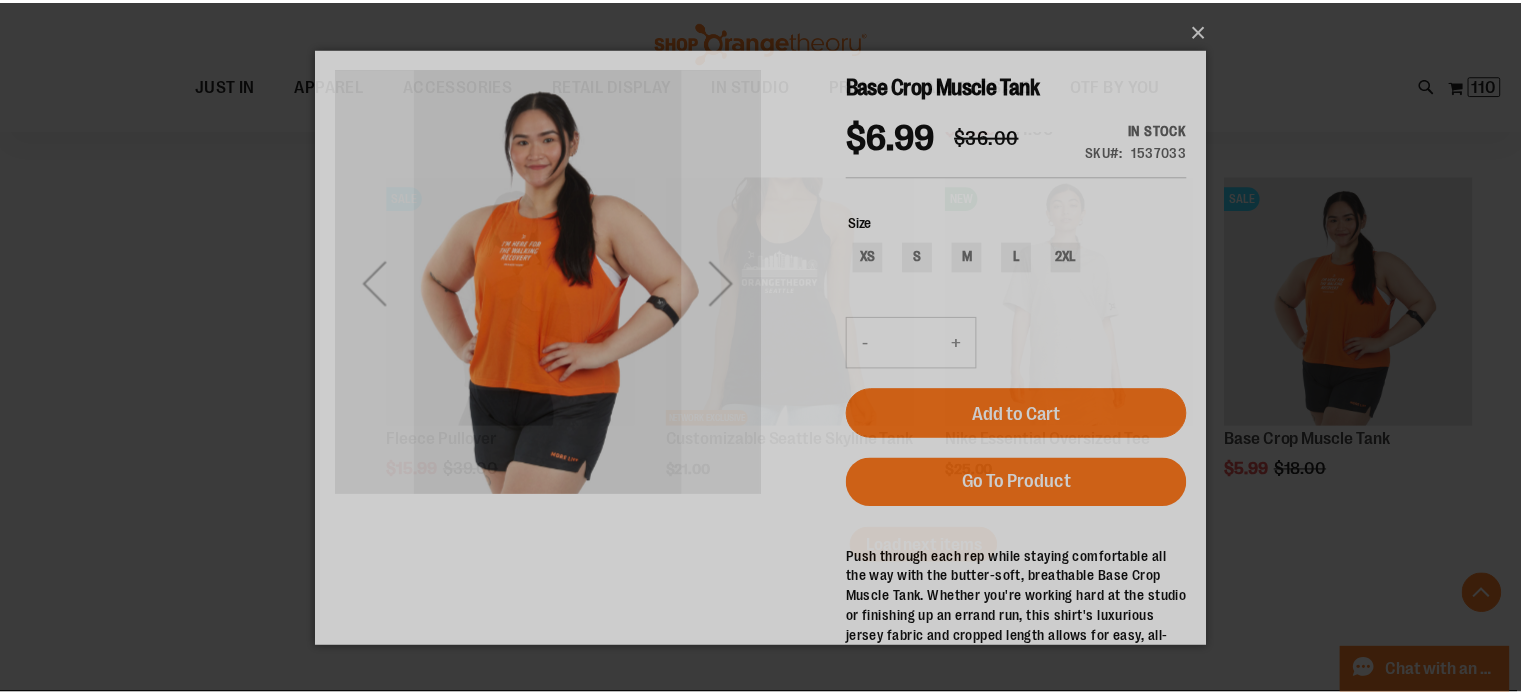 scroll, scrollTop: 0, scrollLeft: 0, axis: both 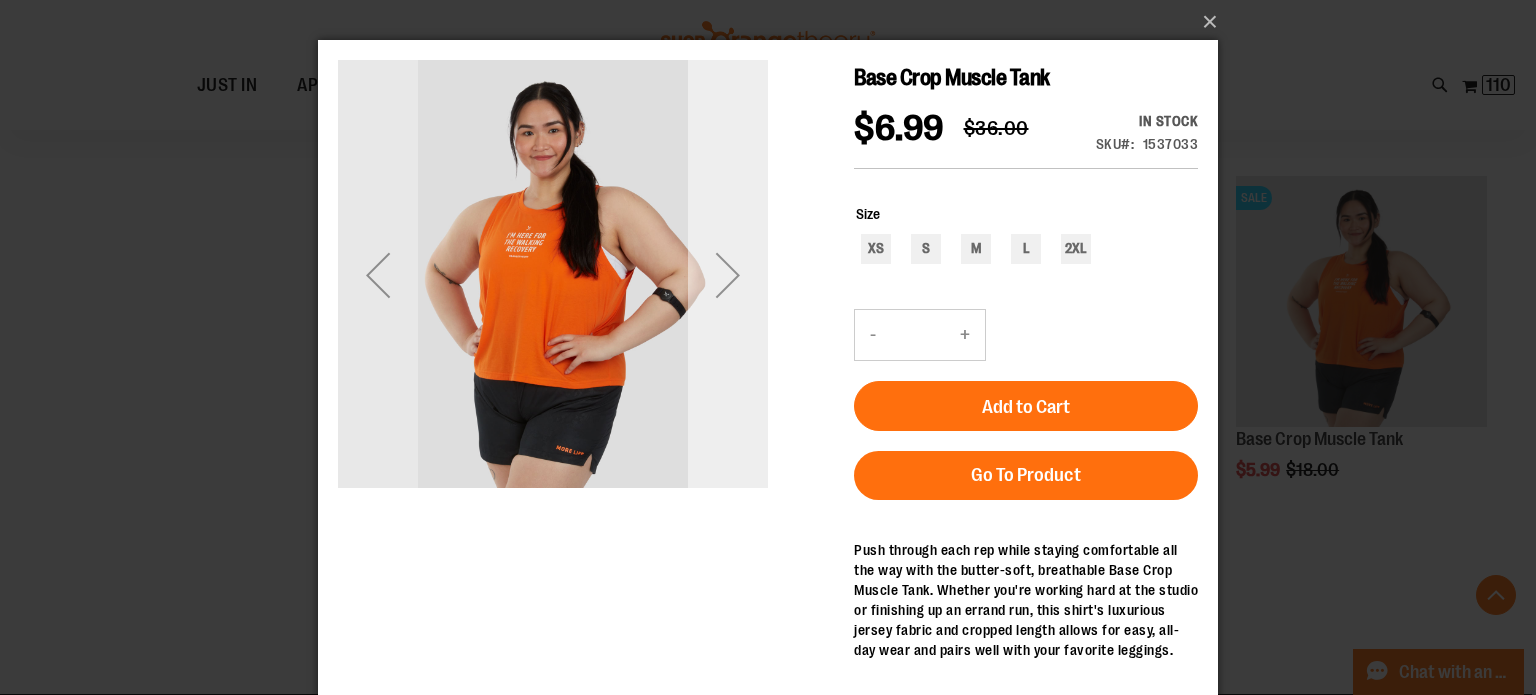 click at bounding box center [728, 275] 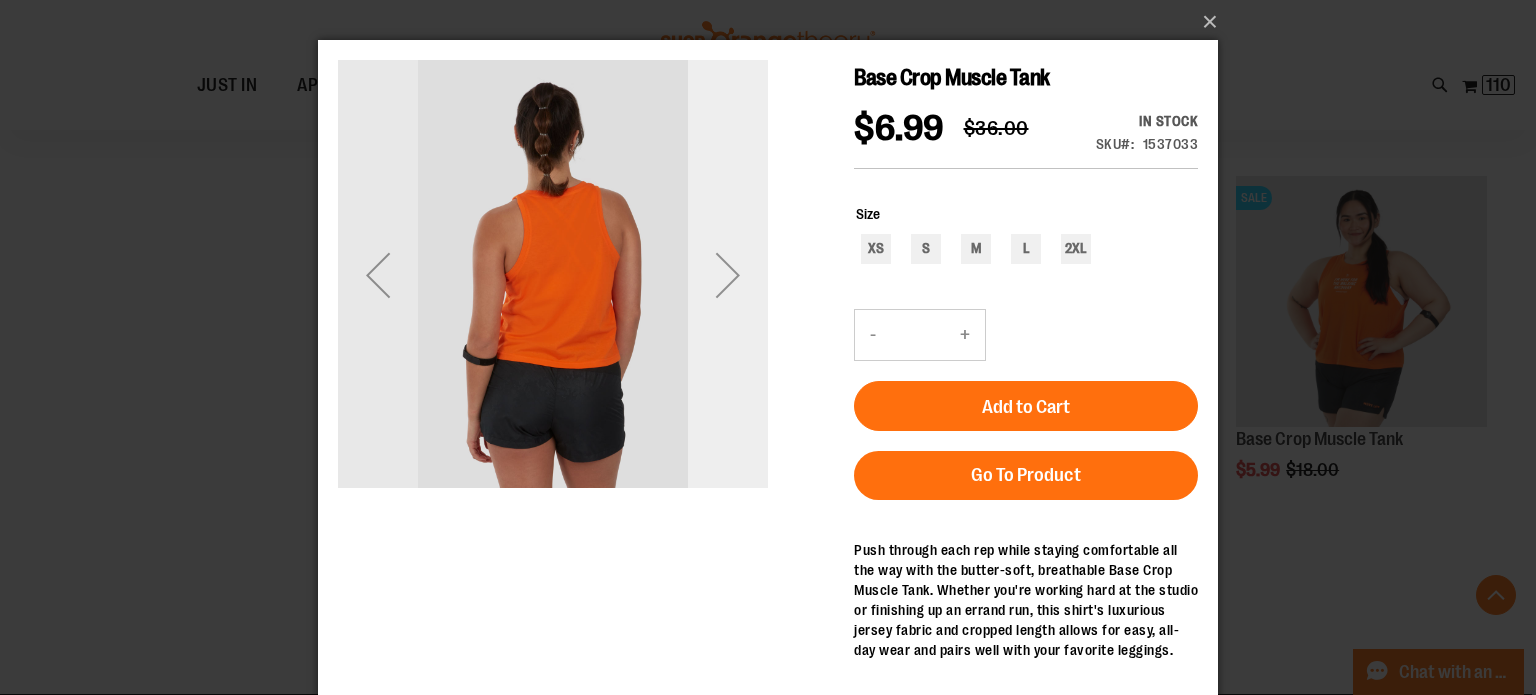 click at bounding box center [728, 275] 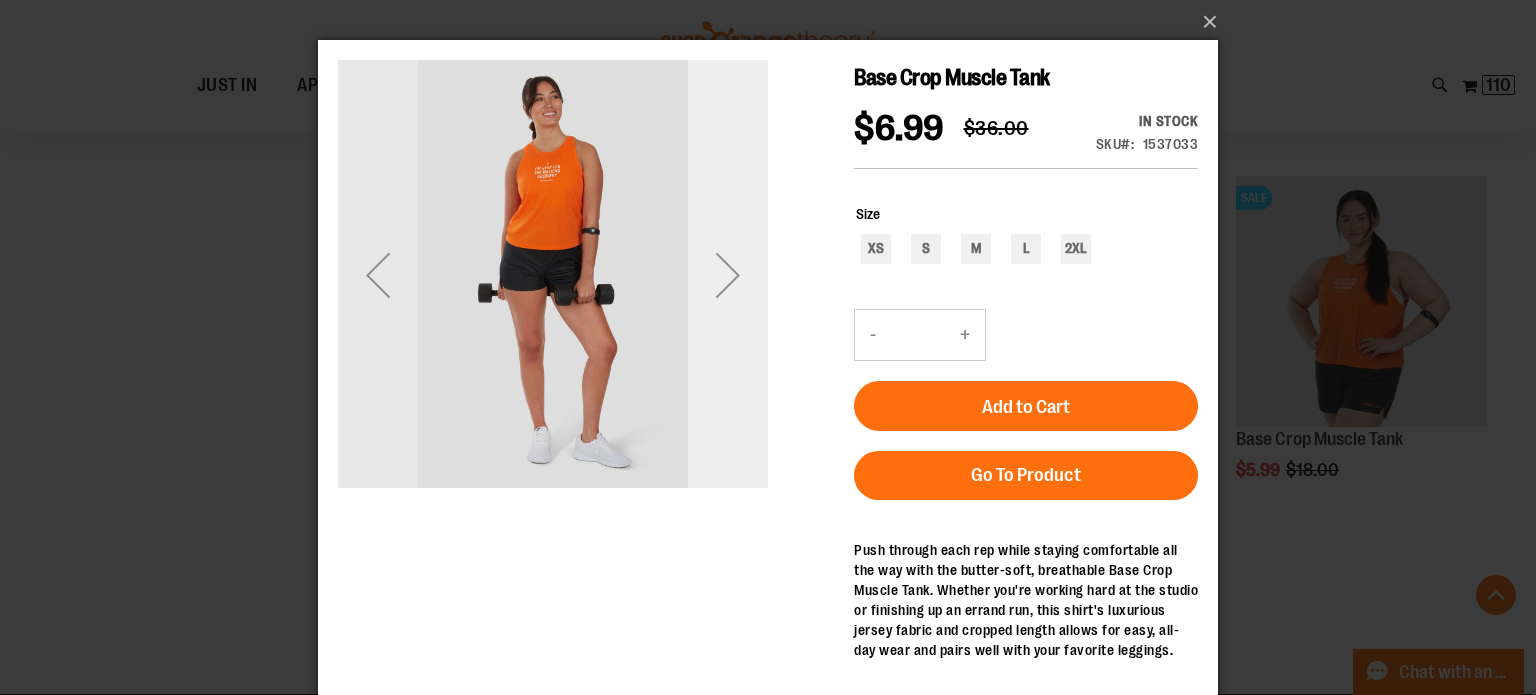 click at bounding box center (728, 275) 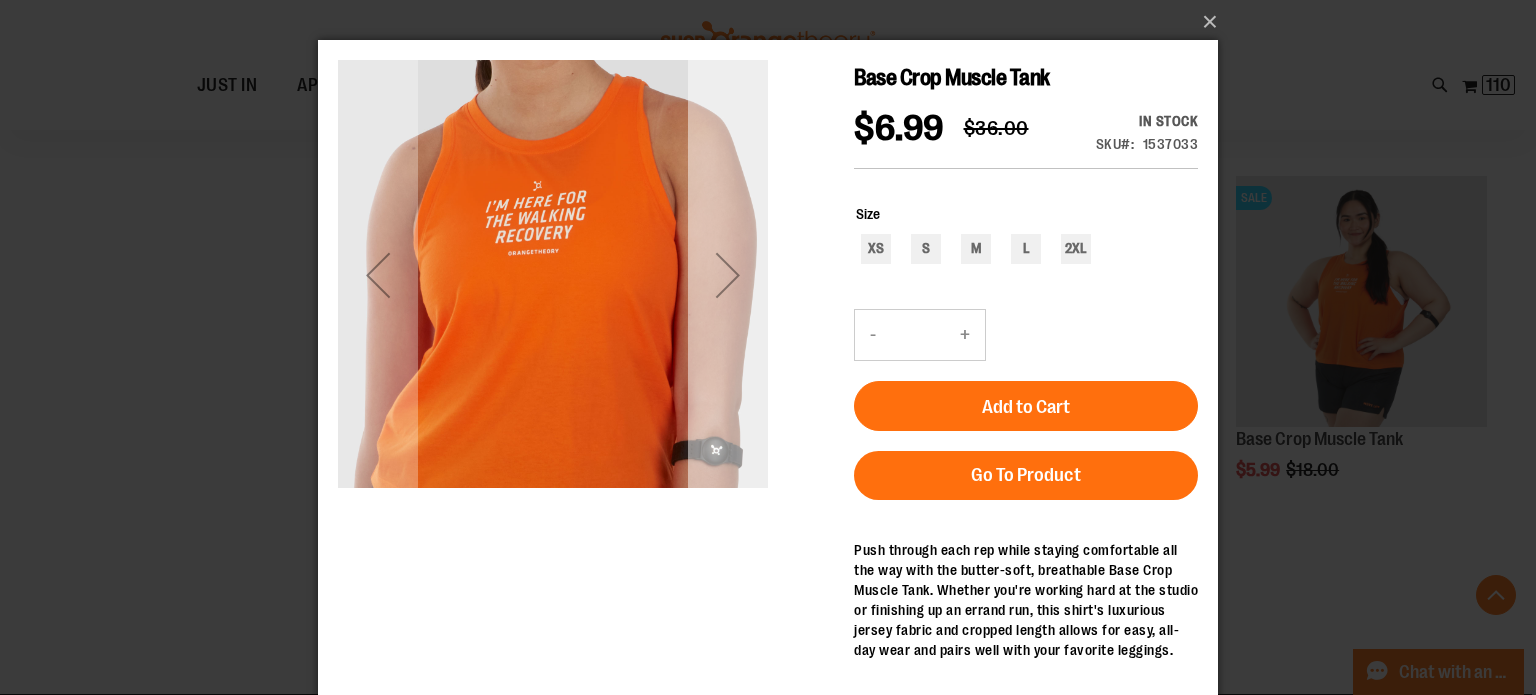 click at bounding box center (728, 275) 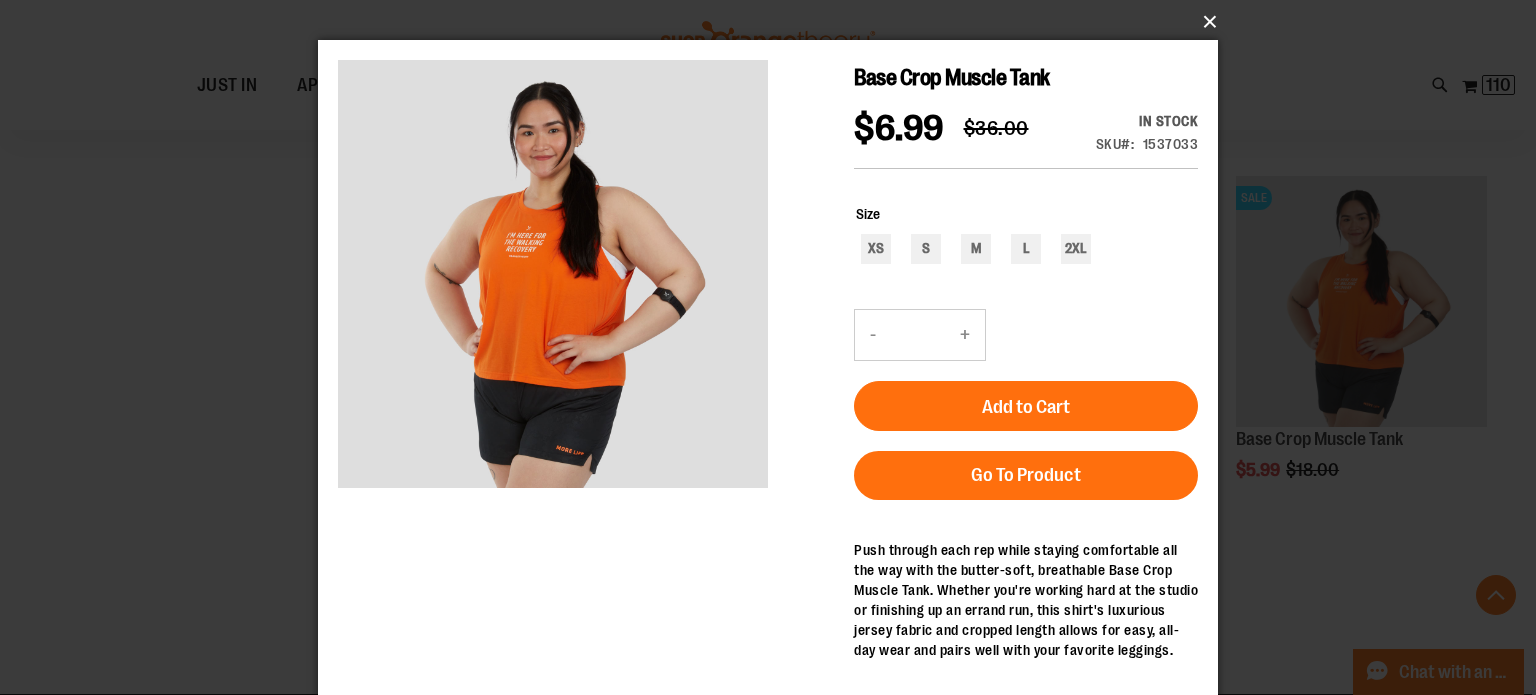 click on "×" at bounding box center (774, 22) 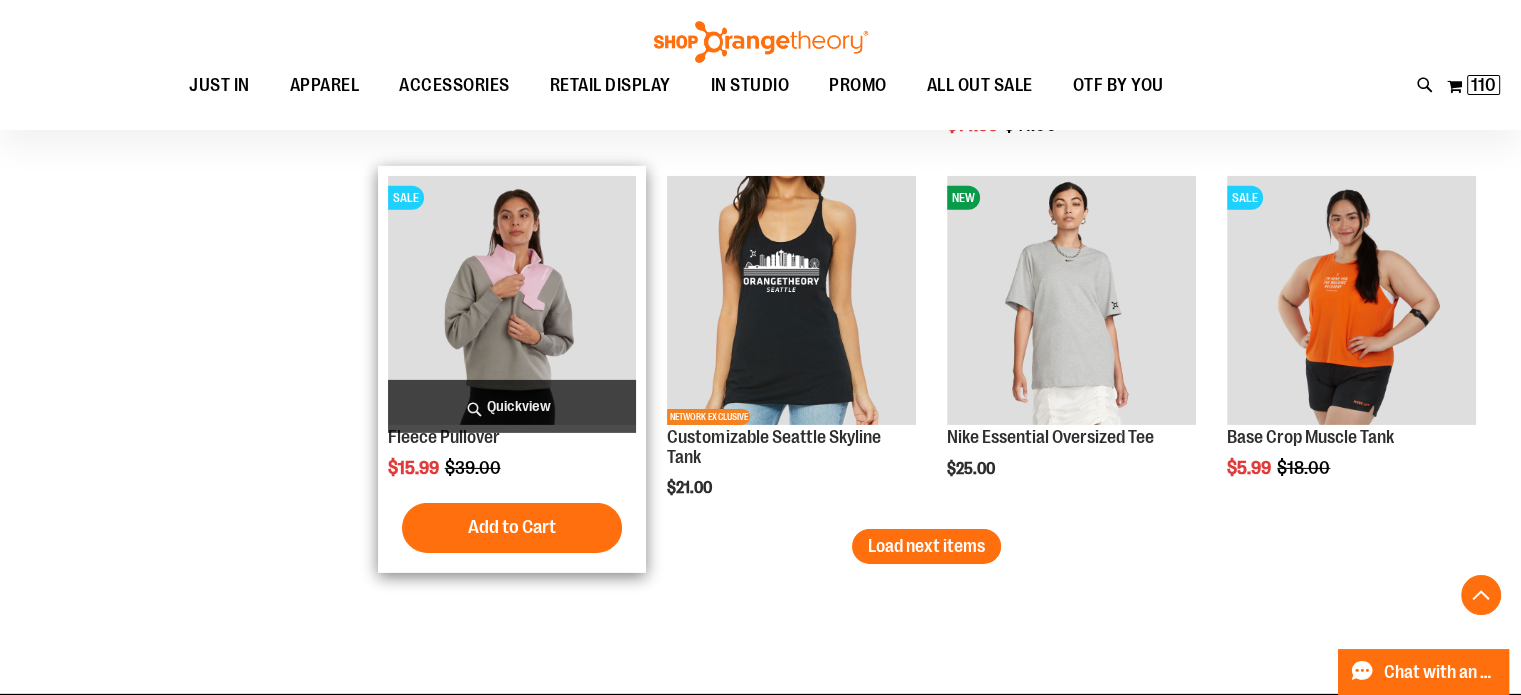click at bounding box center [512, 300] 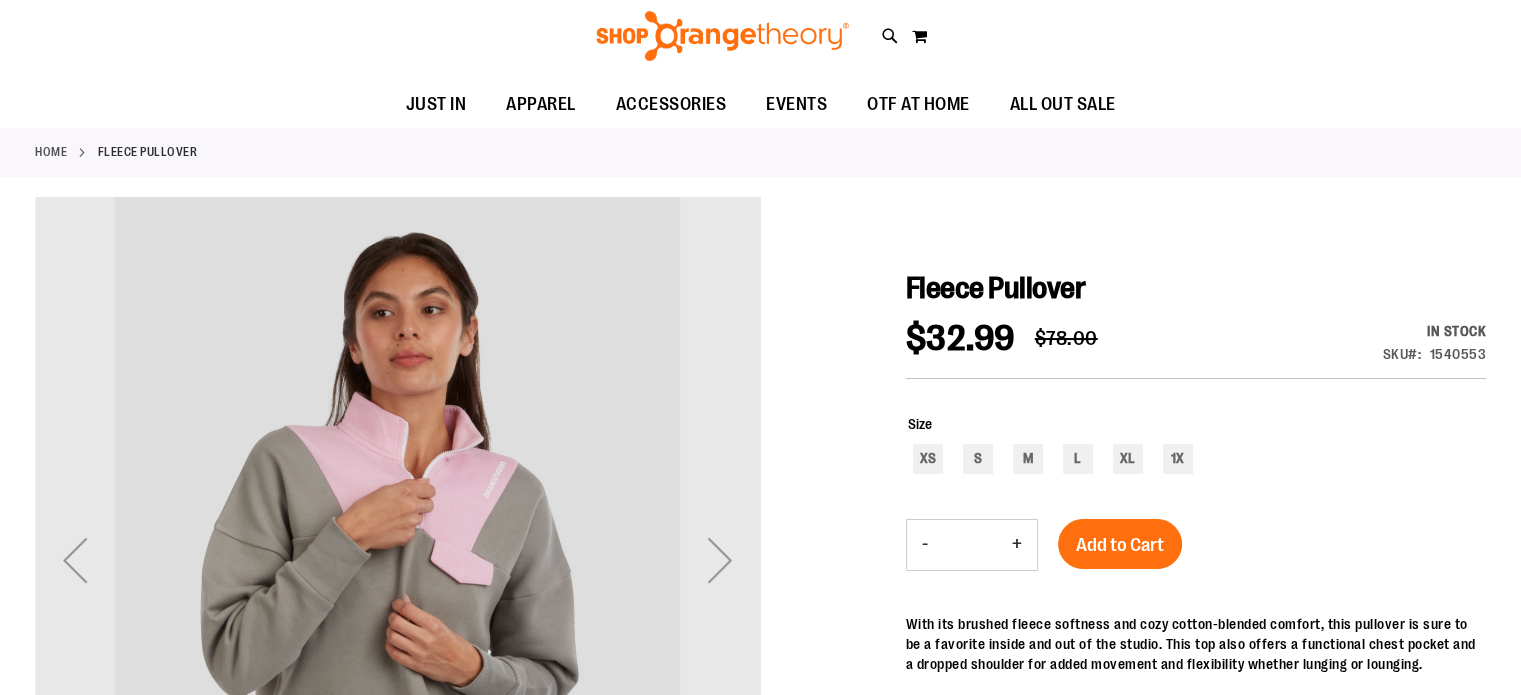 scroll, scrollTop: 0, scrollLeft: 0, axis: both 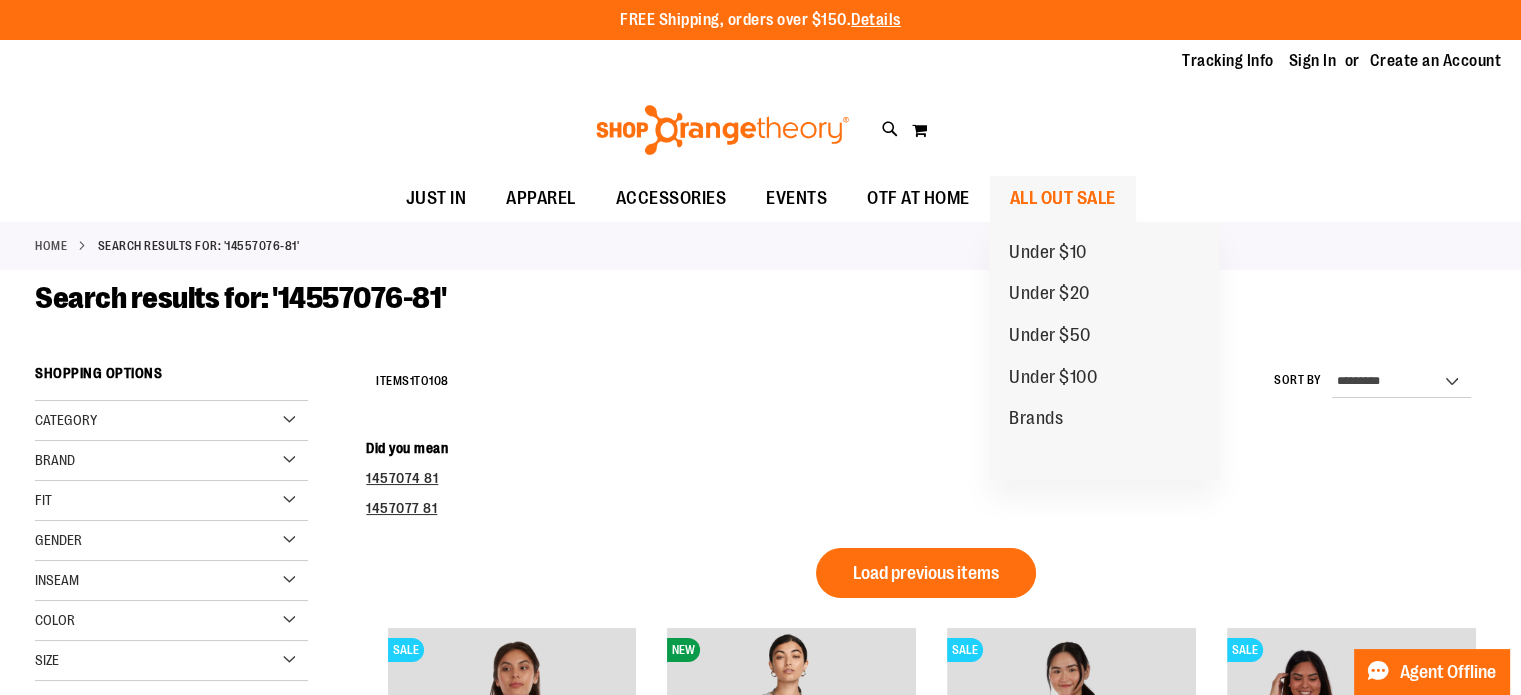 click on "ALL OUT SALE" at bounding box center [1063, 198] 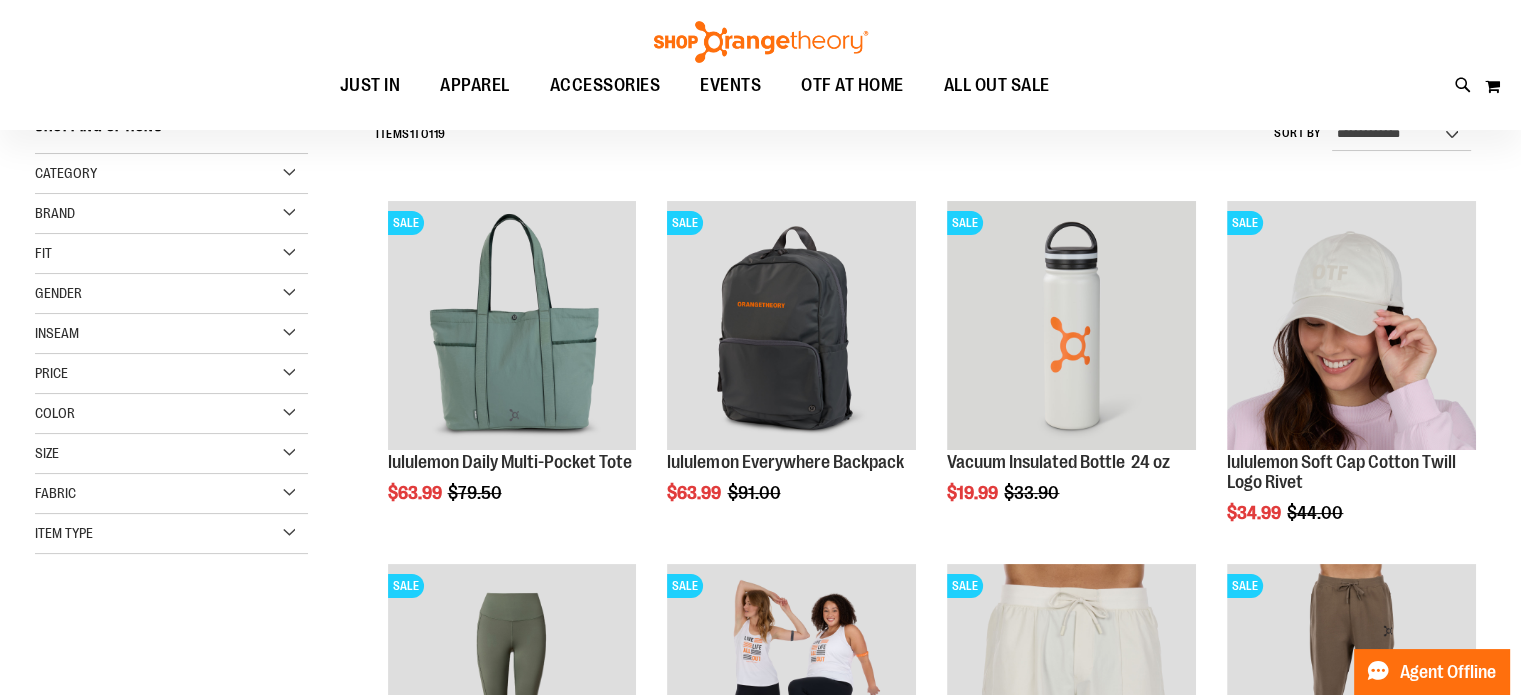 scroll, scrollTop: 167, scrollLeft: 0, axis: vertical 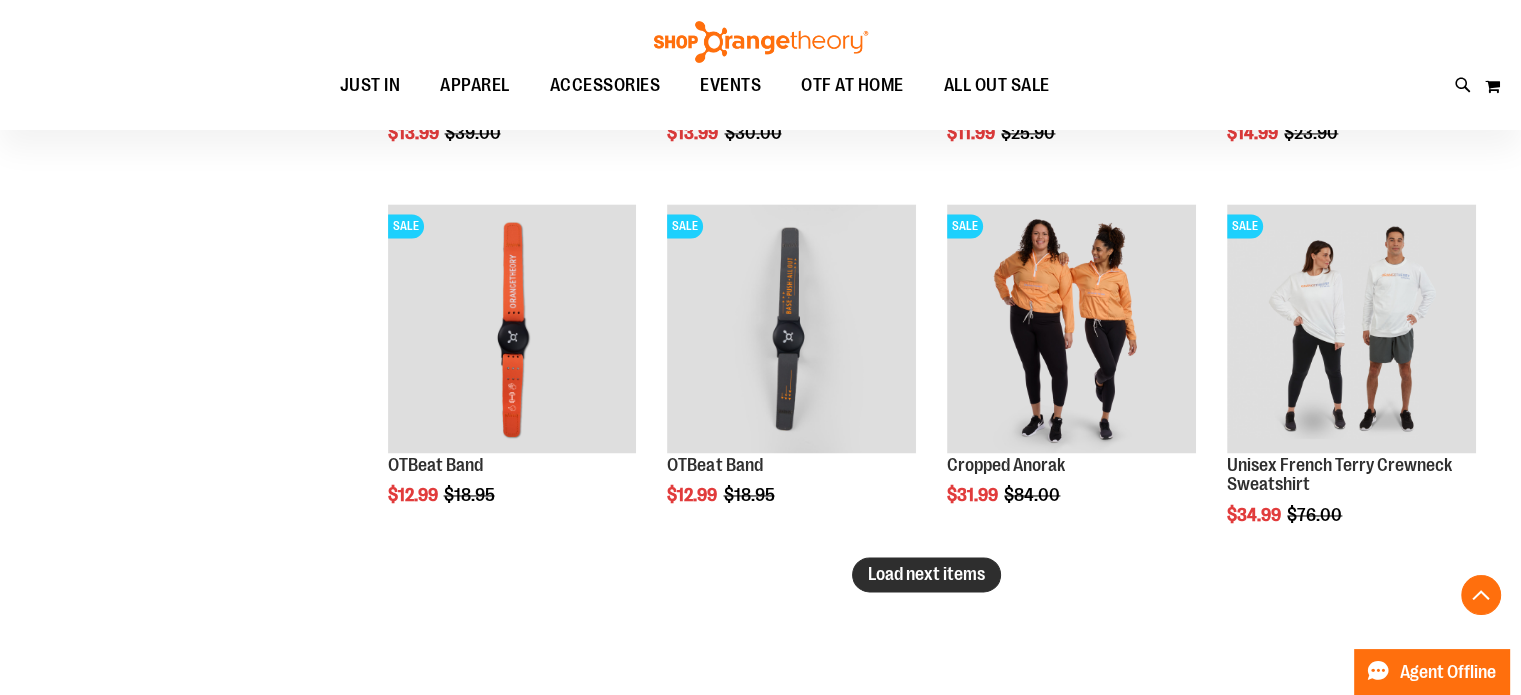 click on "Load next items" at bounding box center [926, 574] 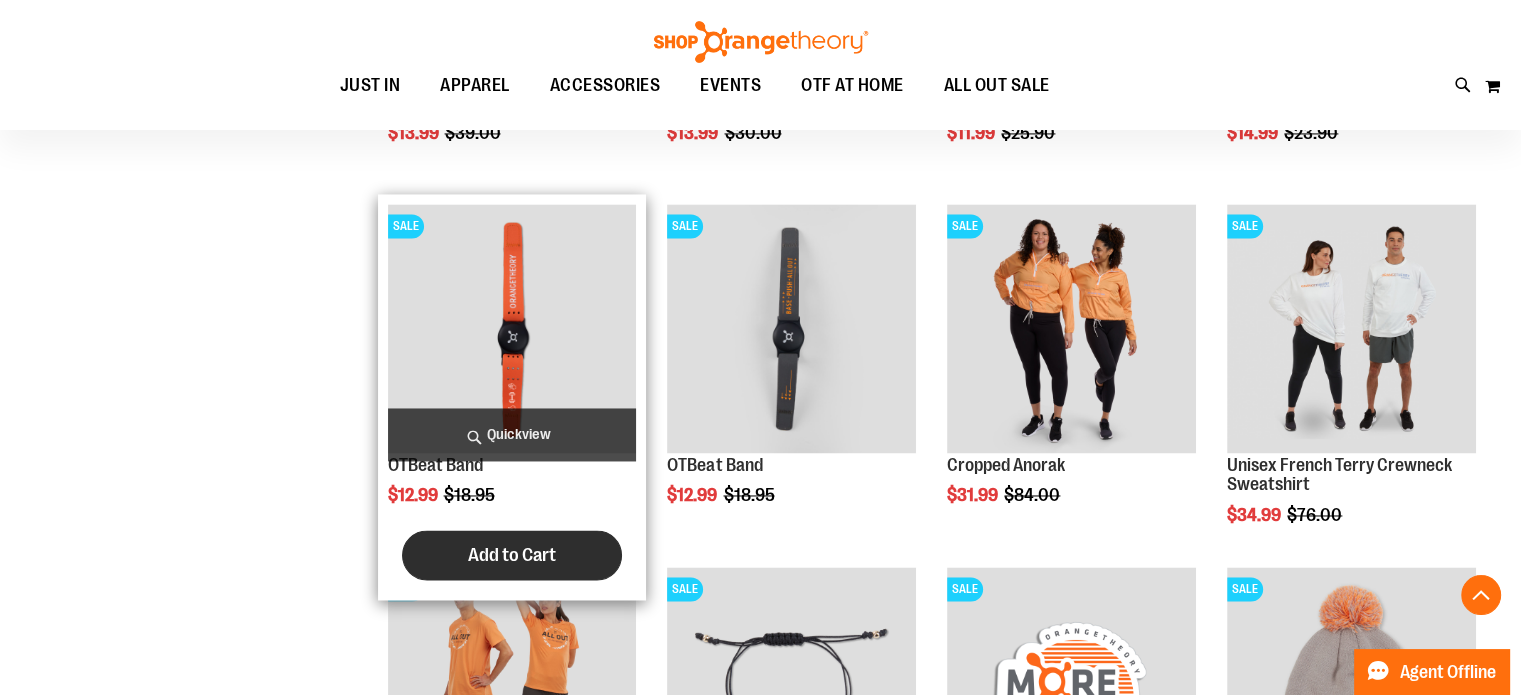click on "Add to Cart" at bounding box center [512, 555] 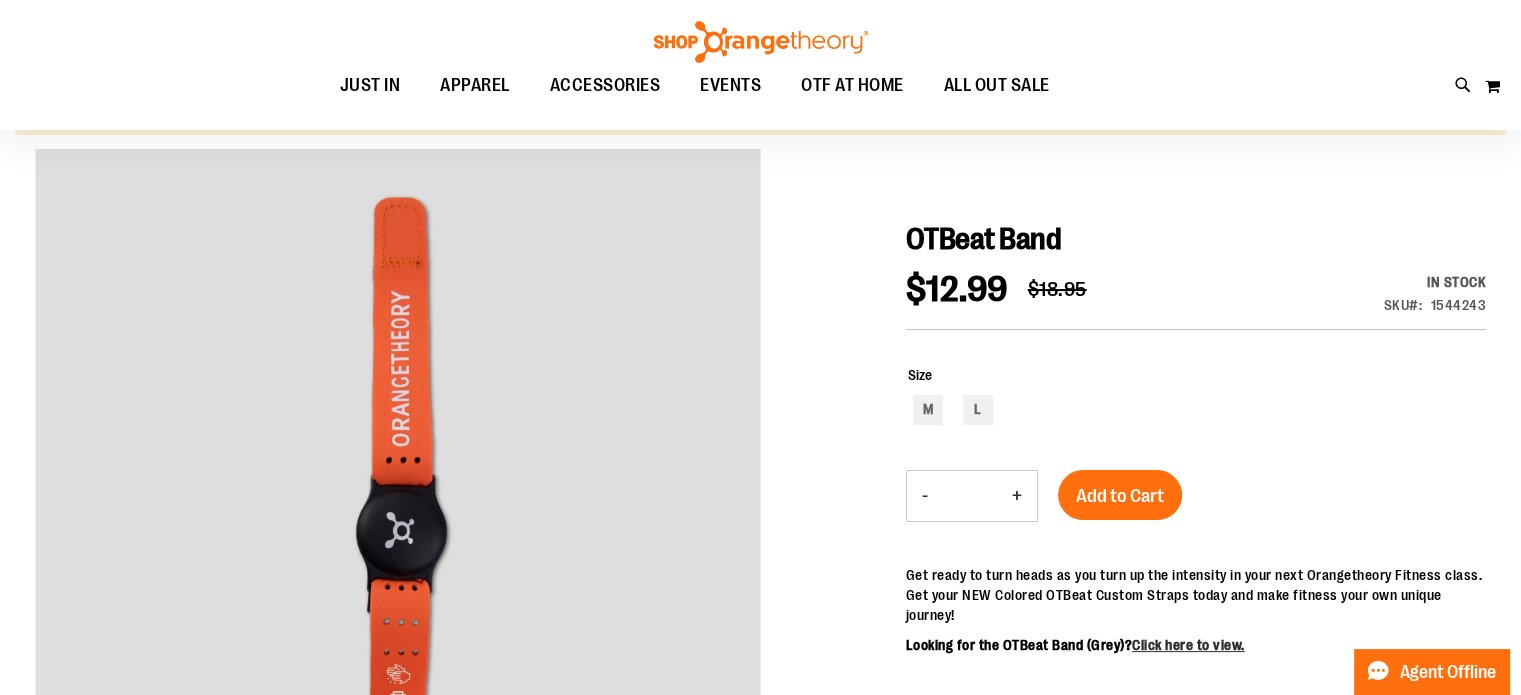 scroll, scrollTop: 195, scrollLeft: 0, axis: vertical 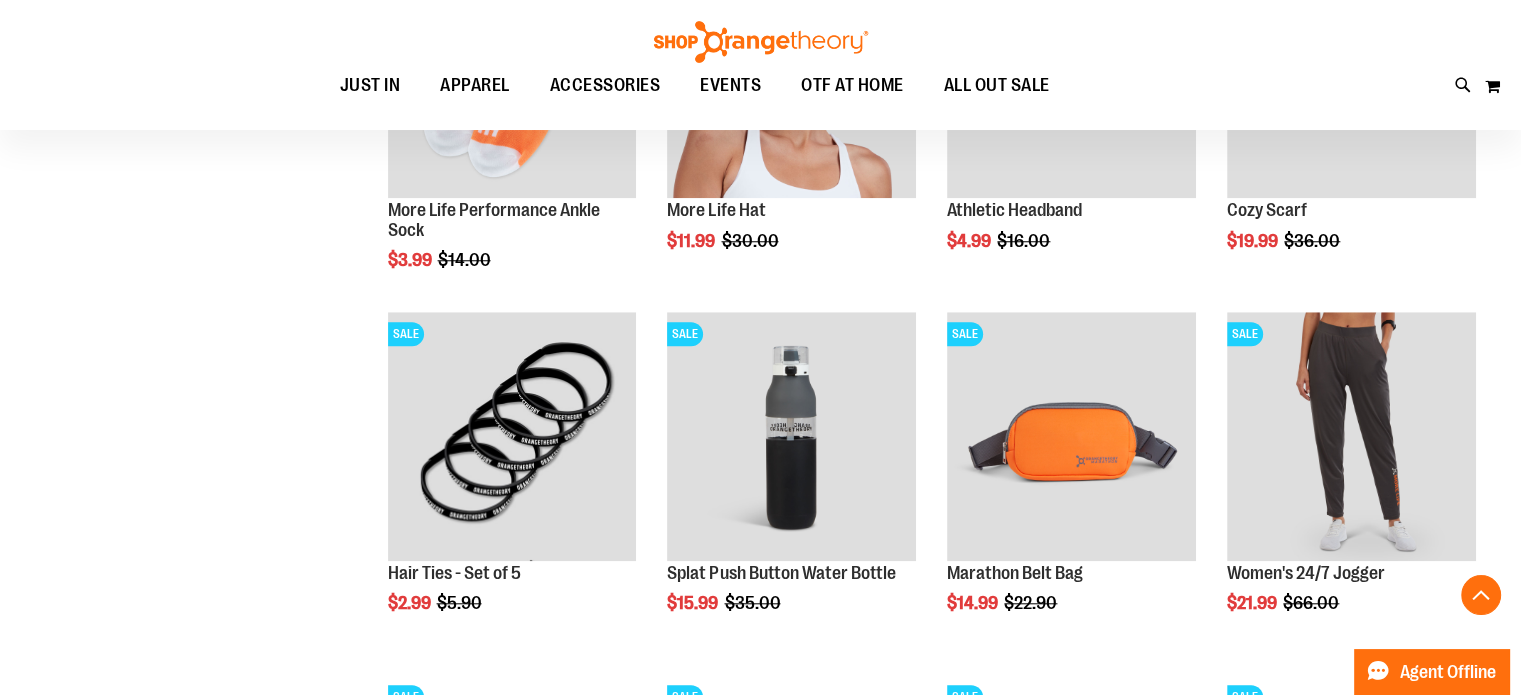 click on "**********" at bounding box center [911, 114] 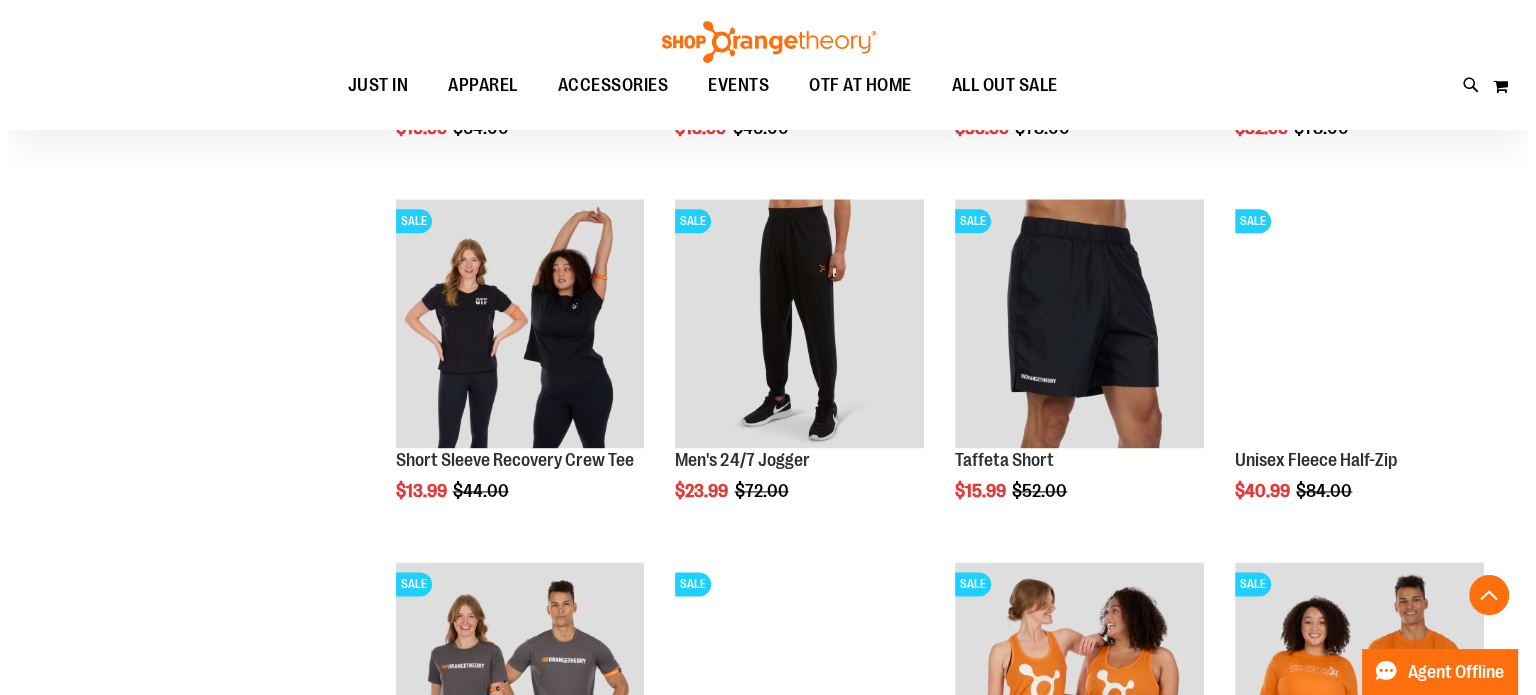 scroll, scrollTop: 2593, scrollLeft: 0, axis: vertical 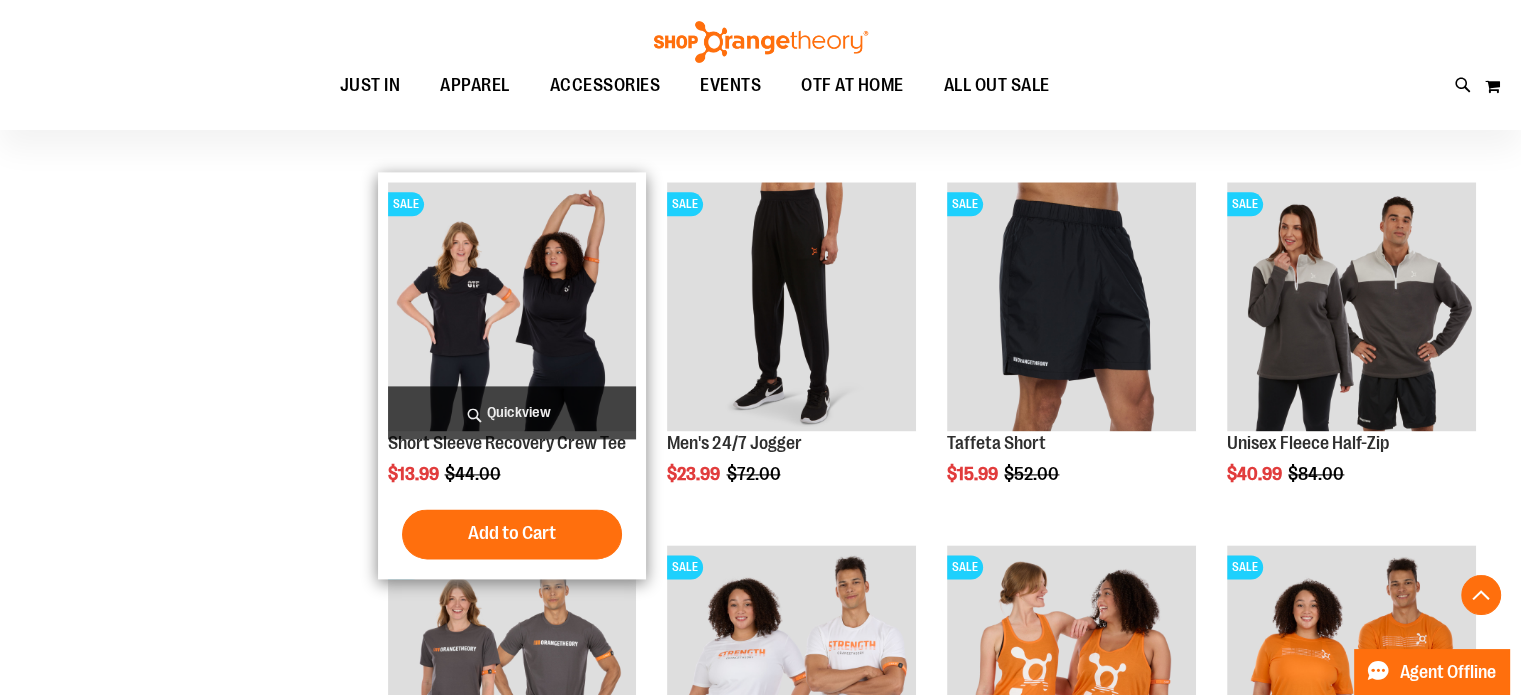 click on "Quickview" at bounding box center (512, 412) 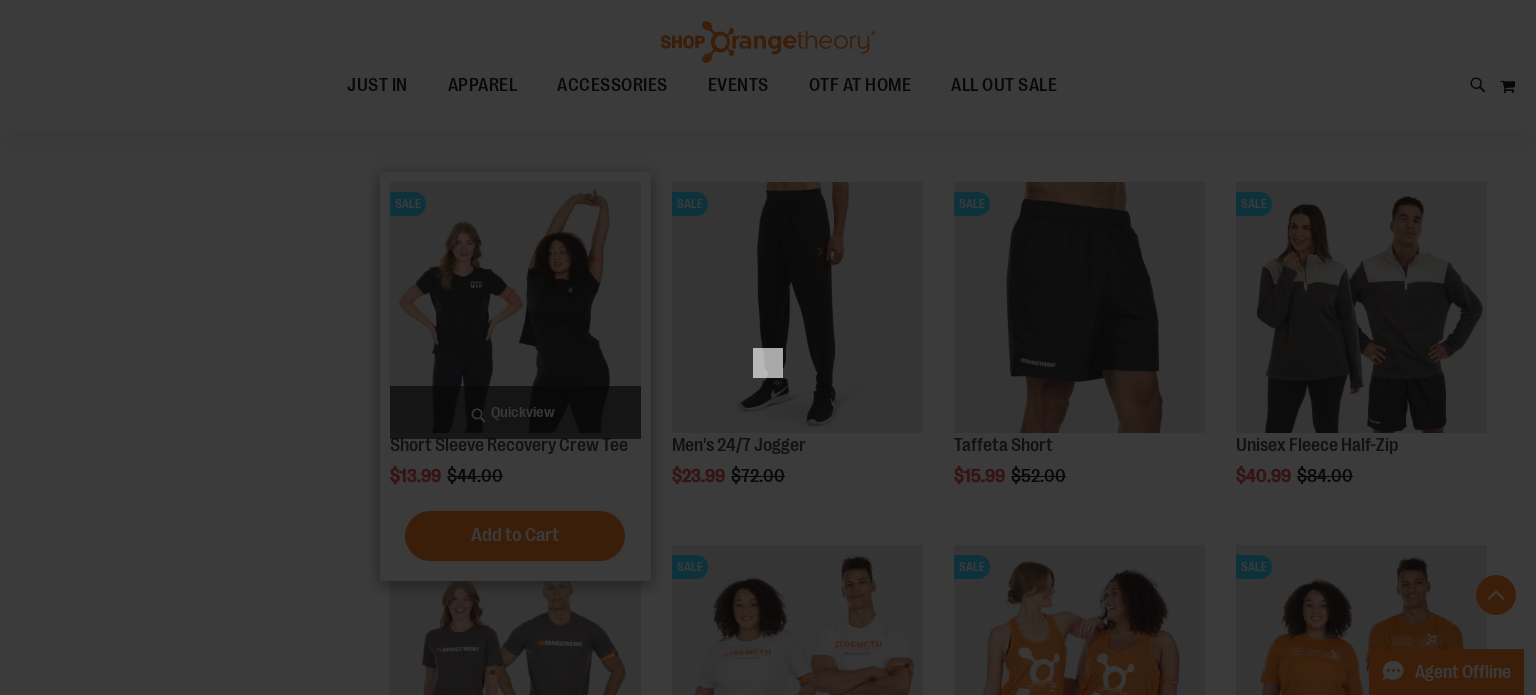 scroll, scrollTop: 0, scrollLeft: 0, axis: both 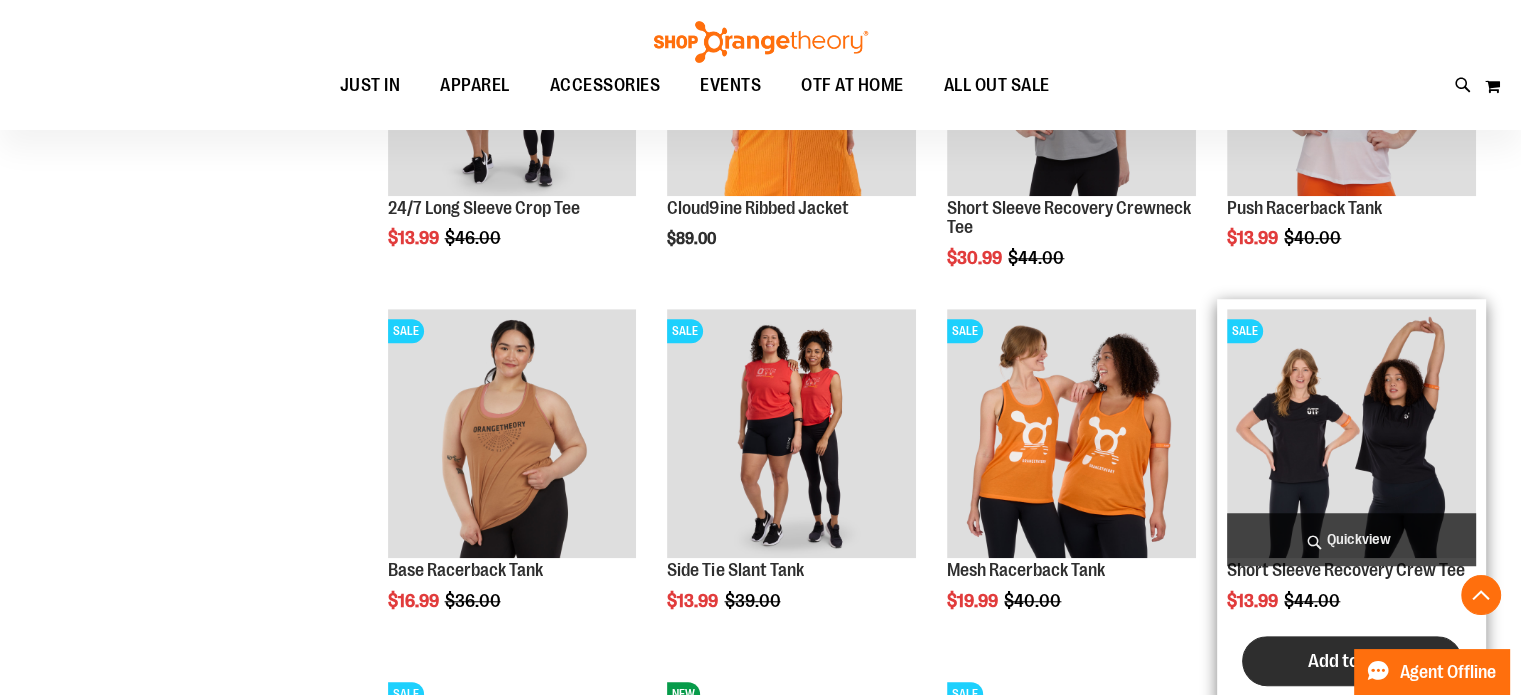 click on "Add to Cart" at bounding box center (1352, 661) 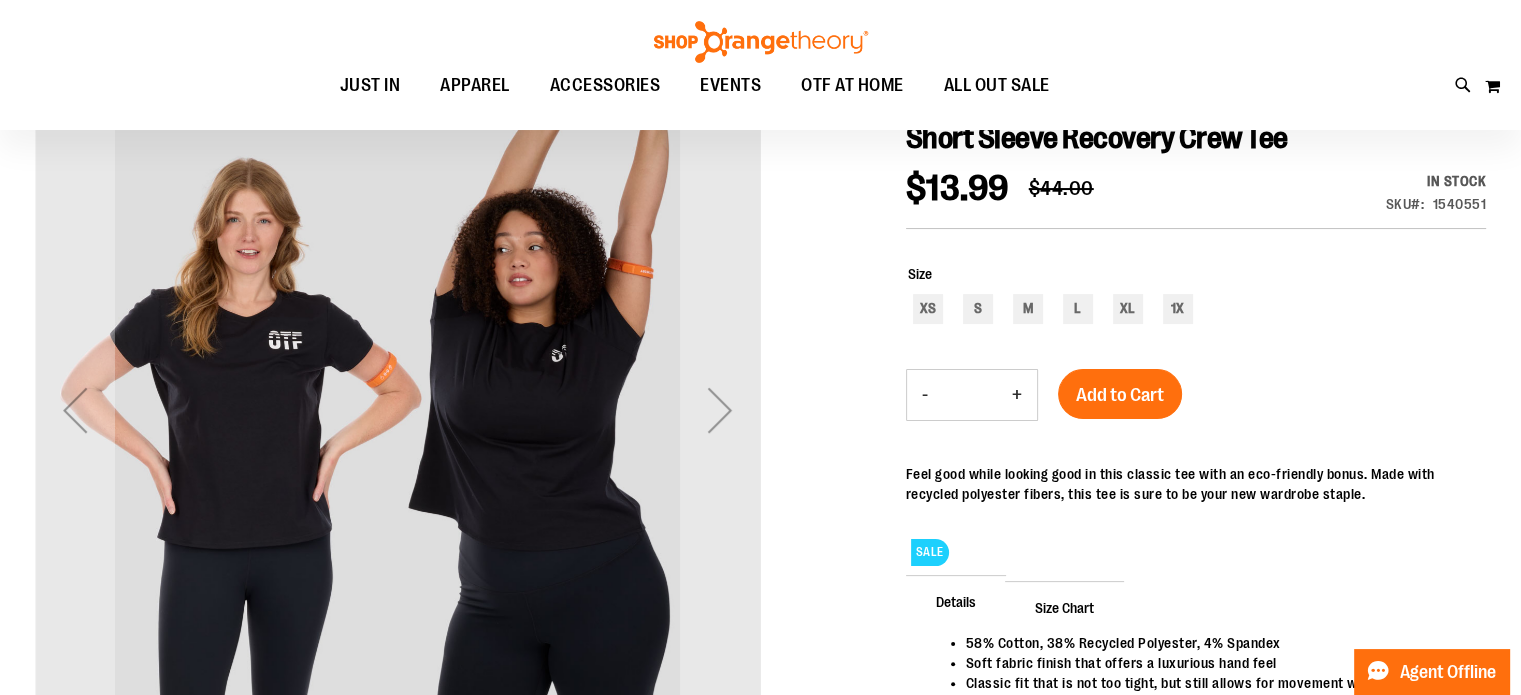 scroll, scrollTop: 181, scrollLeft: 0, axis: vertical 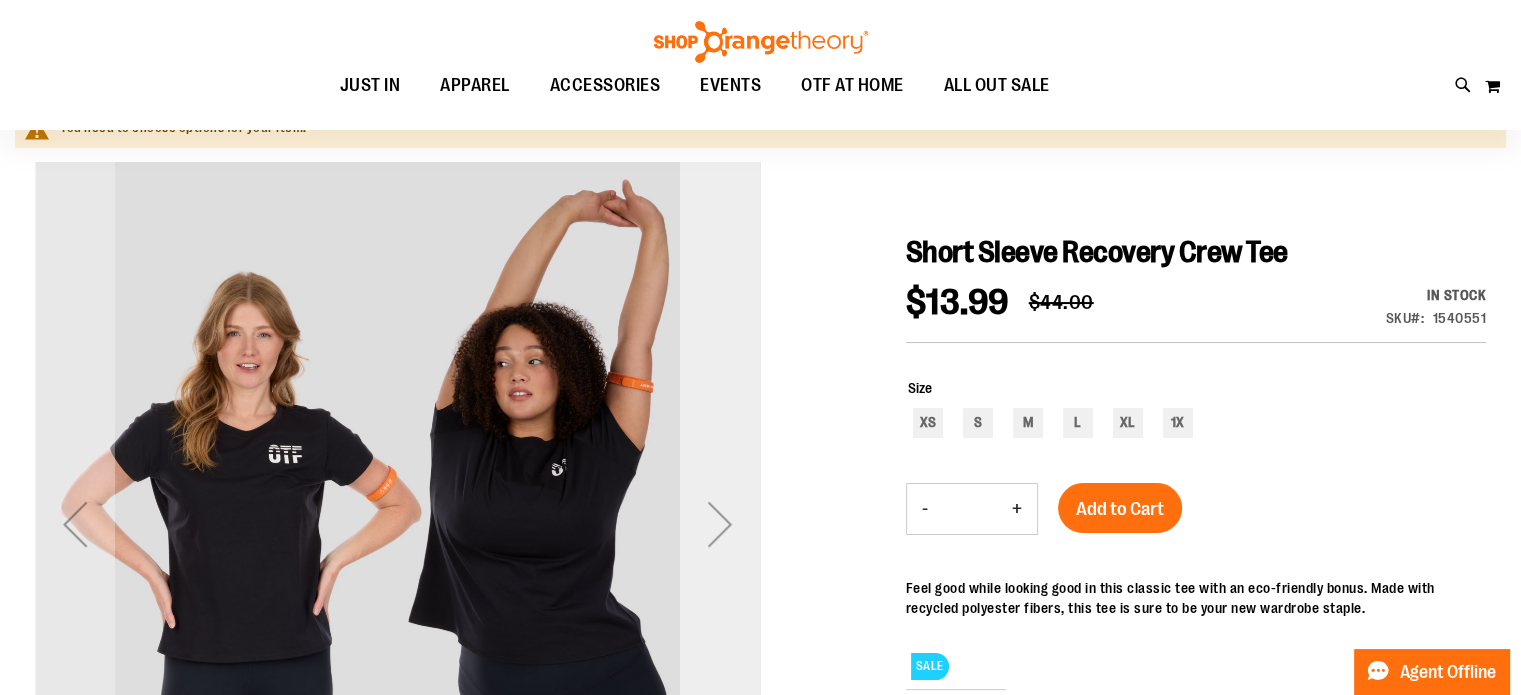 click at bounding box center [720, 524] 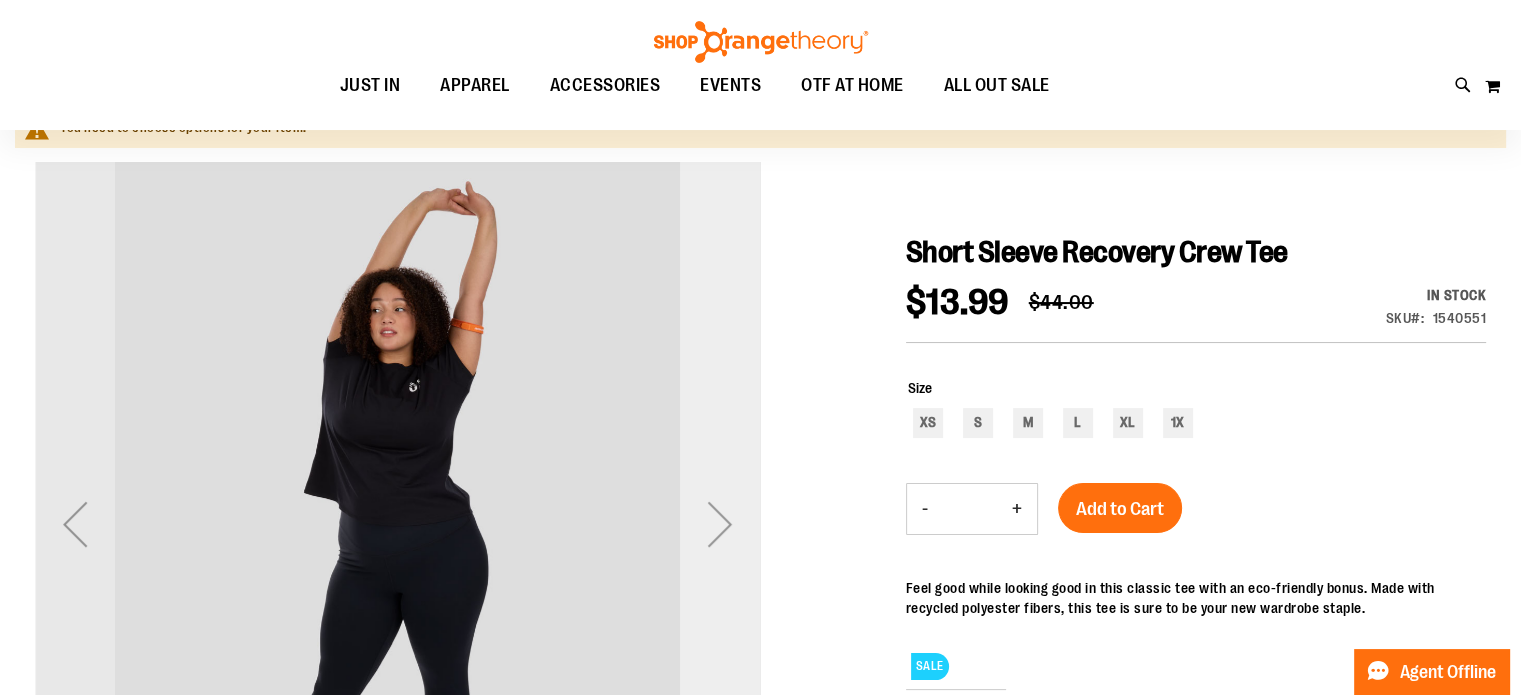 click at bounding box center [720, 524] 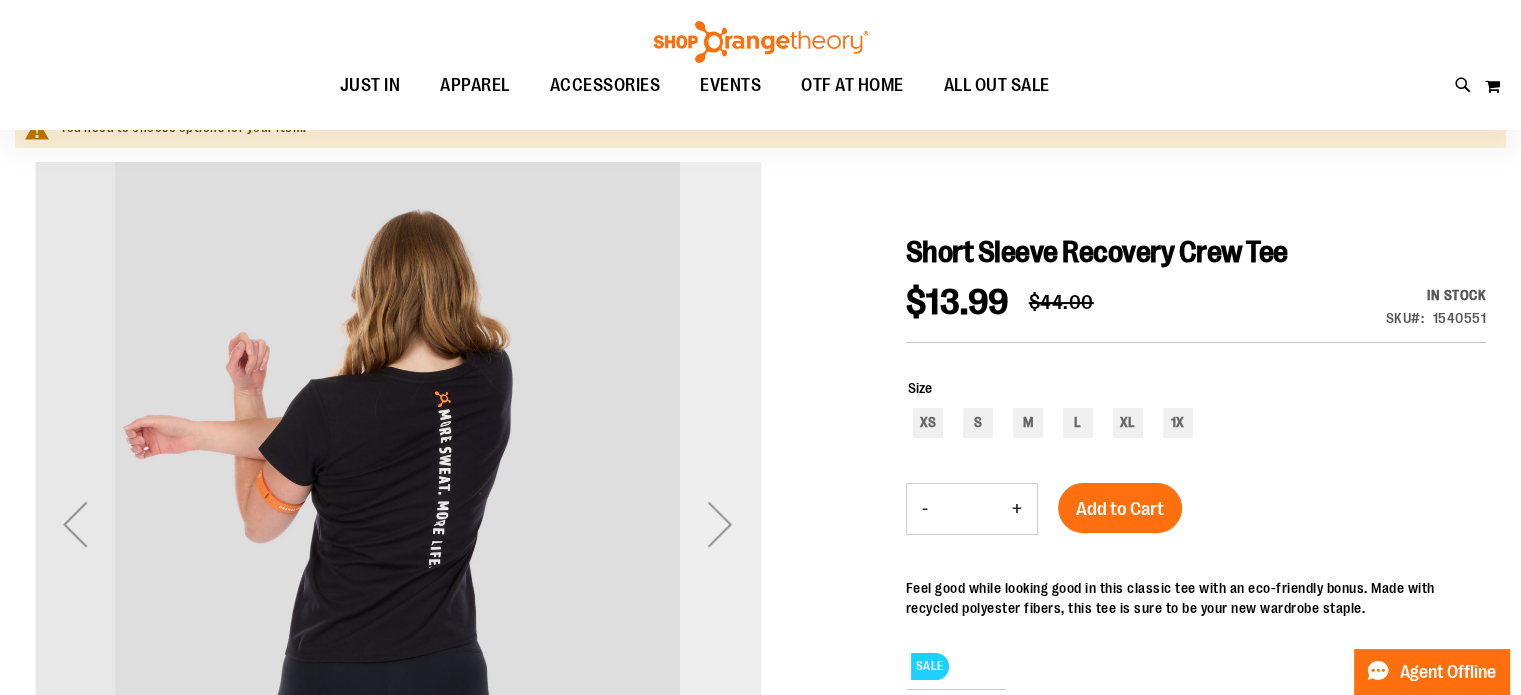 click at bounding box center (720, 524) 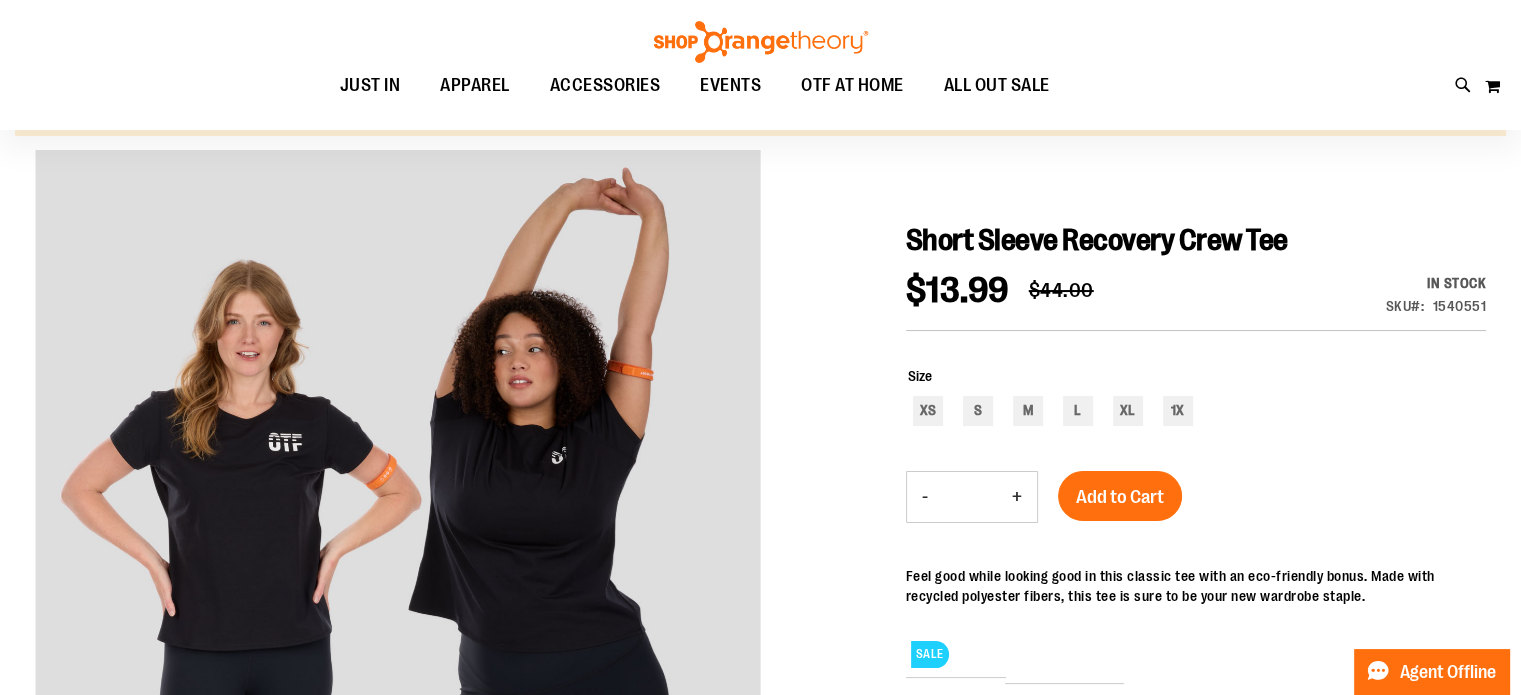 scroll, scrollTop: 194, scrollLeft: 0, axis: vertical 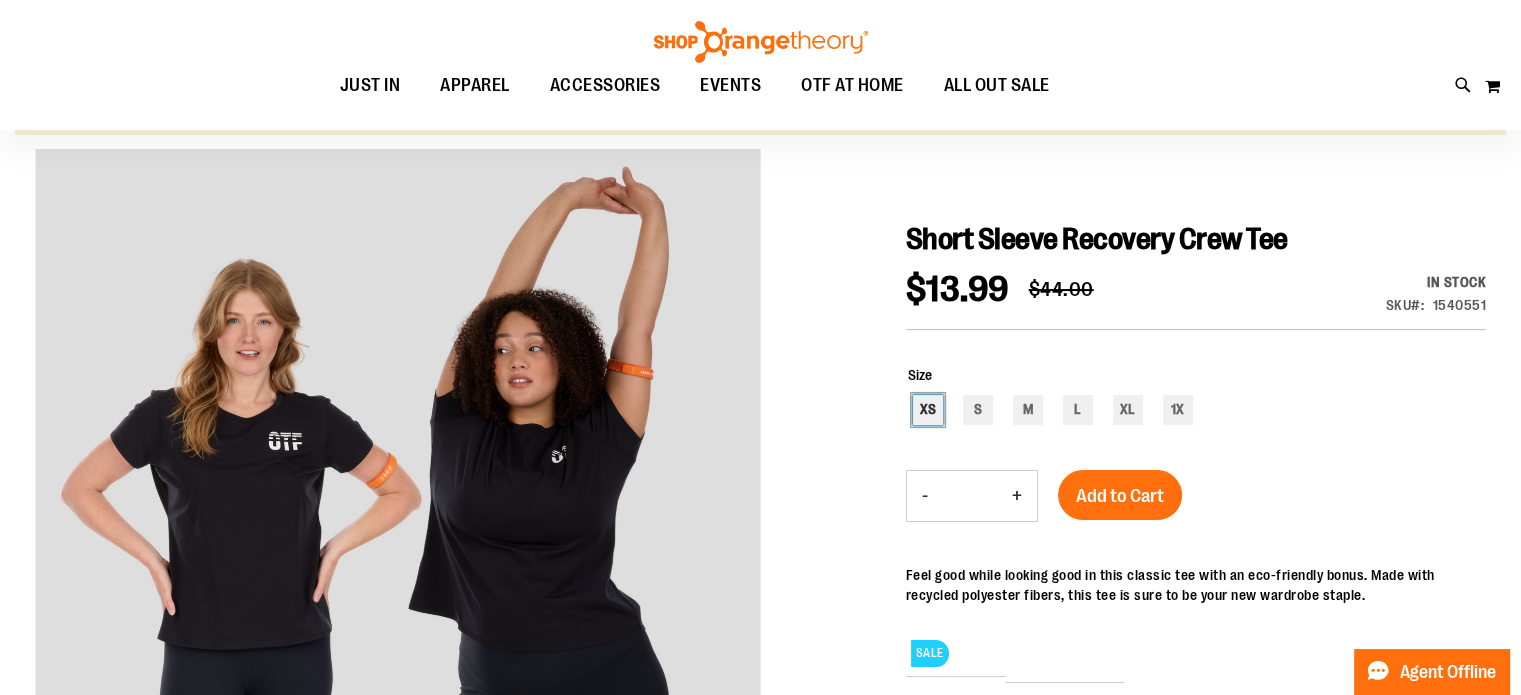 click on "XS" at bounding box center (928, 410) 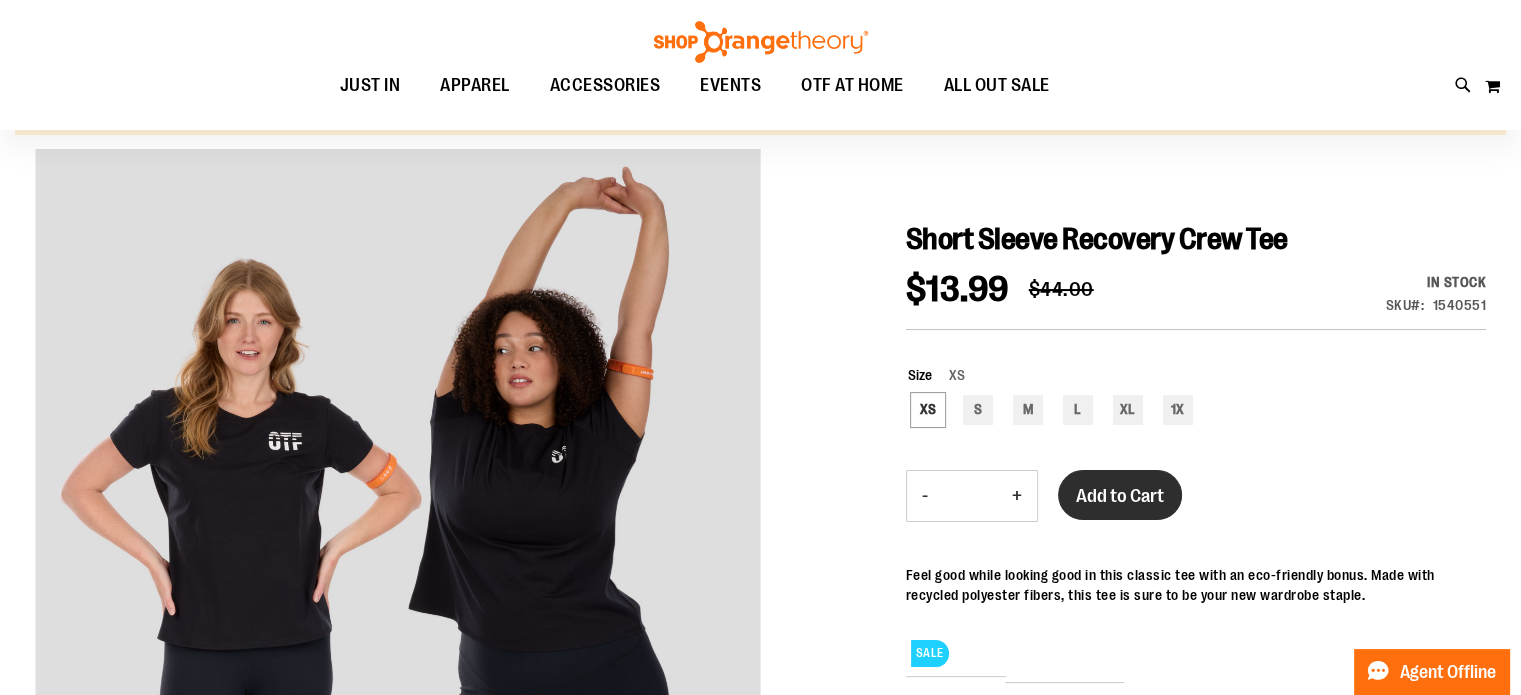 click on "Add to Cart" at bounding box center [1120, 496] 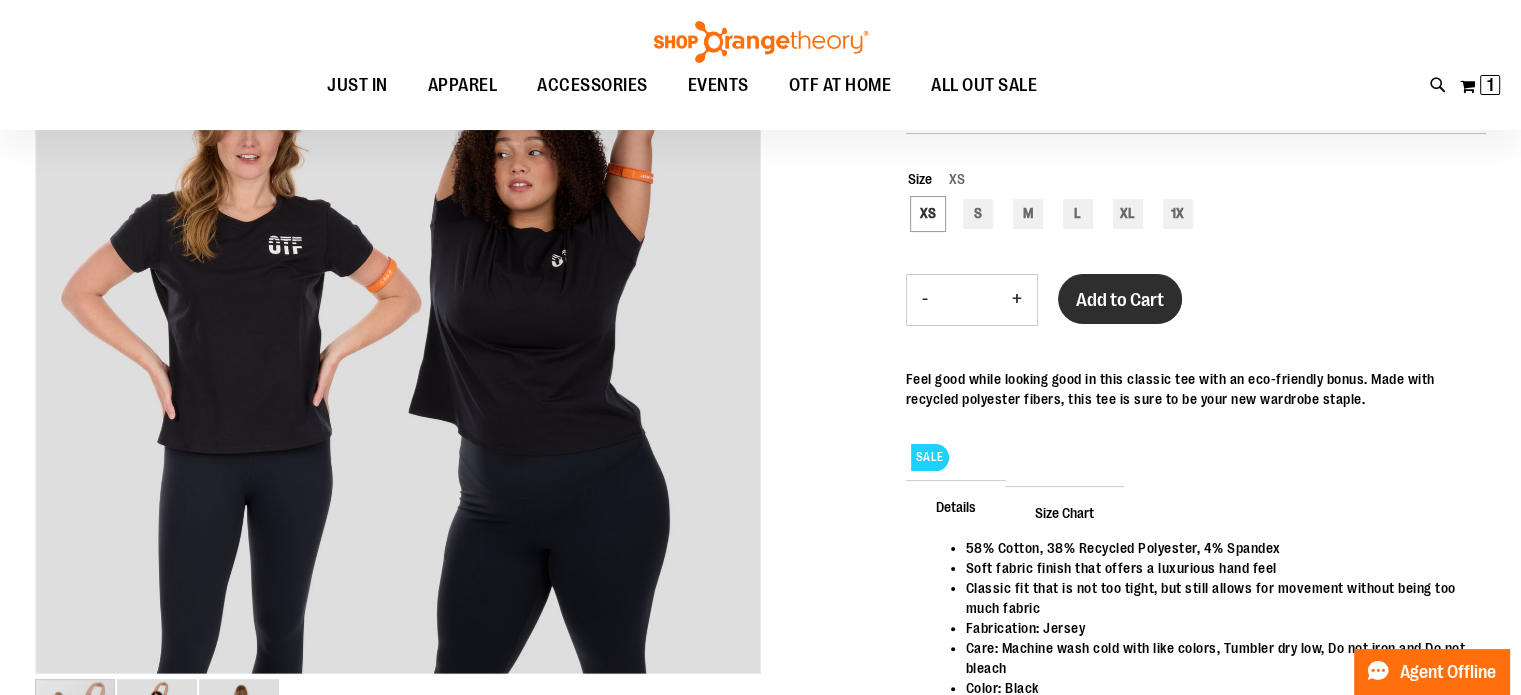 scroll, scrollTop: 175, scrollLeft: 0, axis: vertical 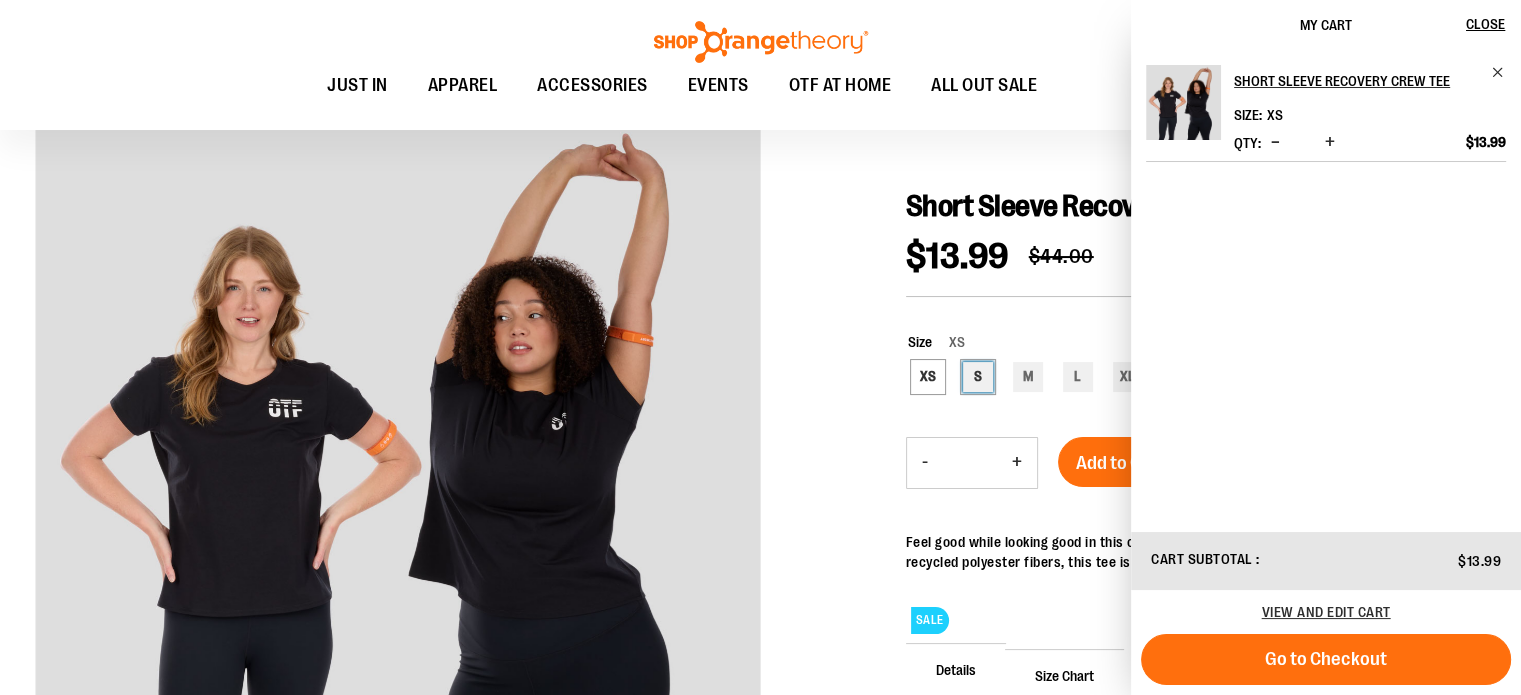click on "S" at bounding box center [978, 377] 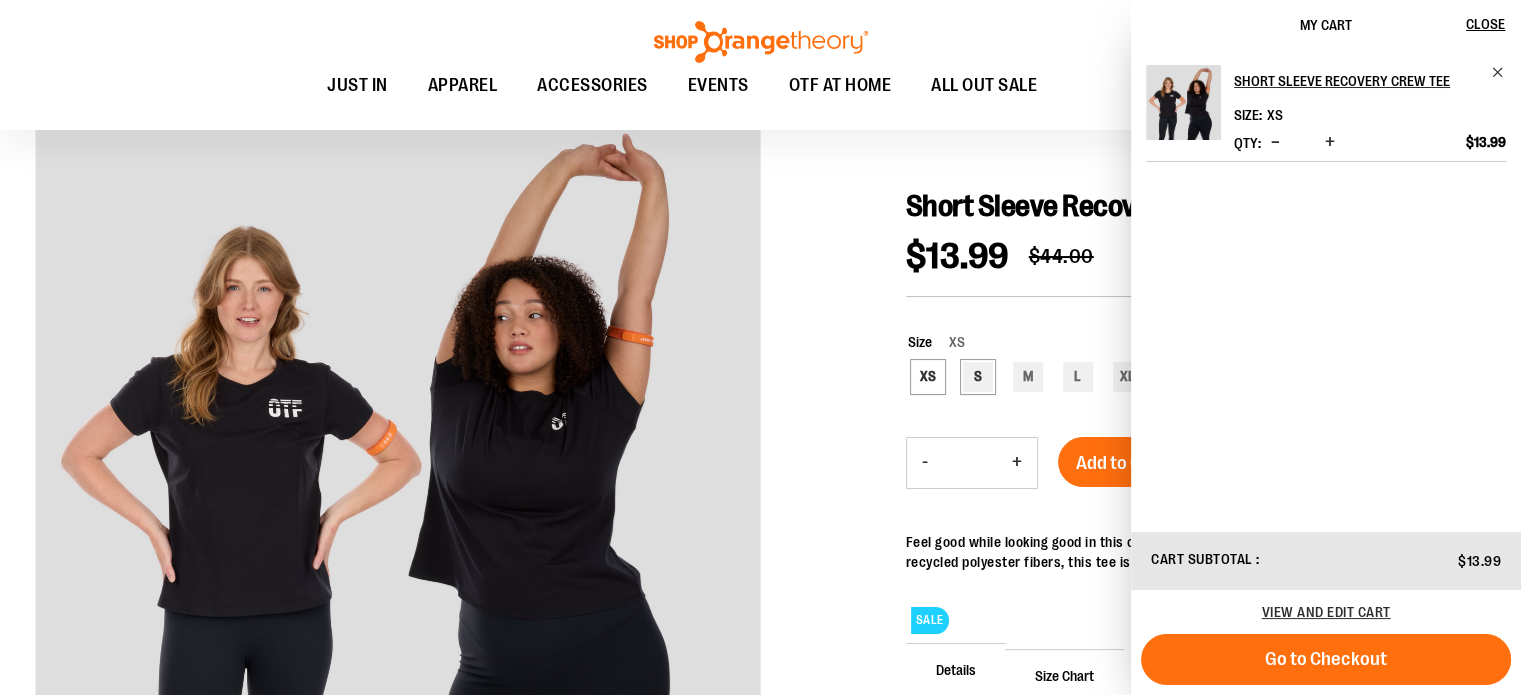 type on "***" 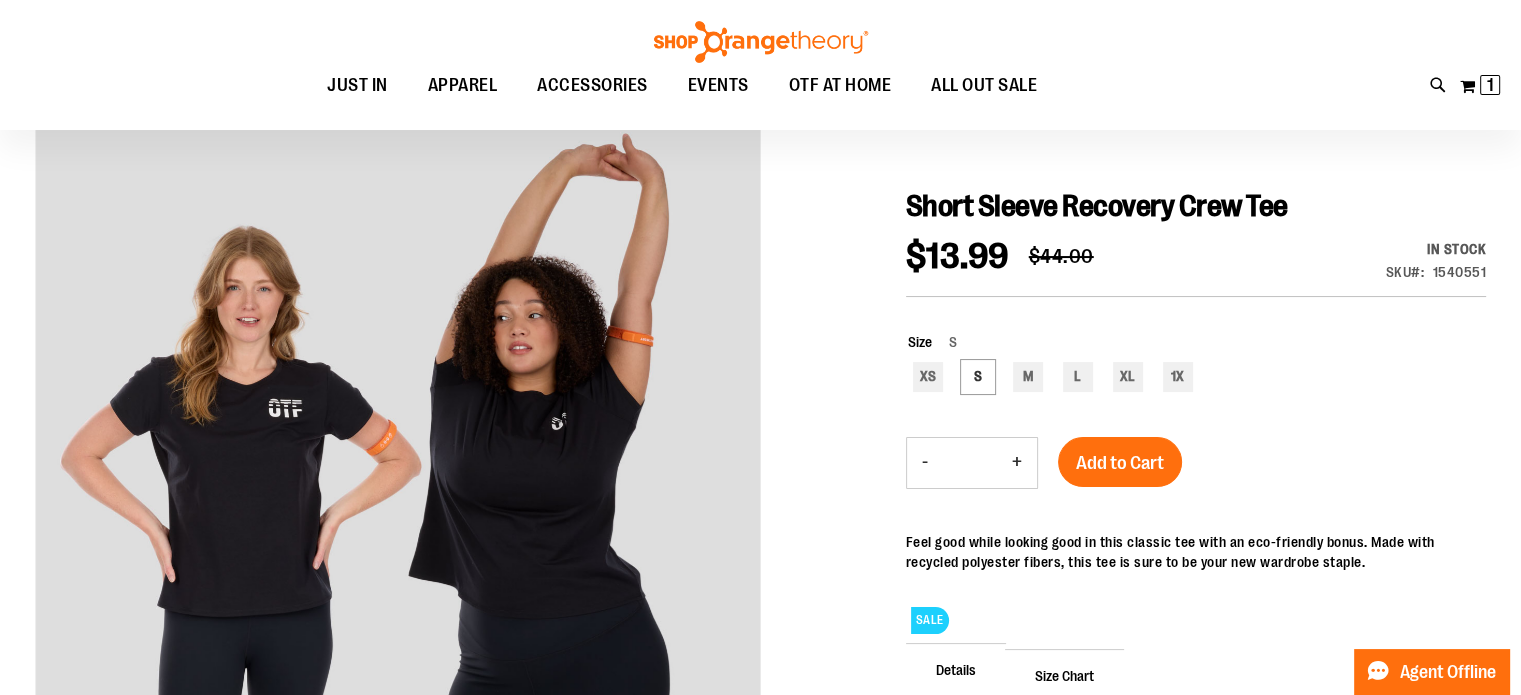 click on "+" at bounding box center (1017, 463) 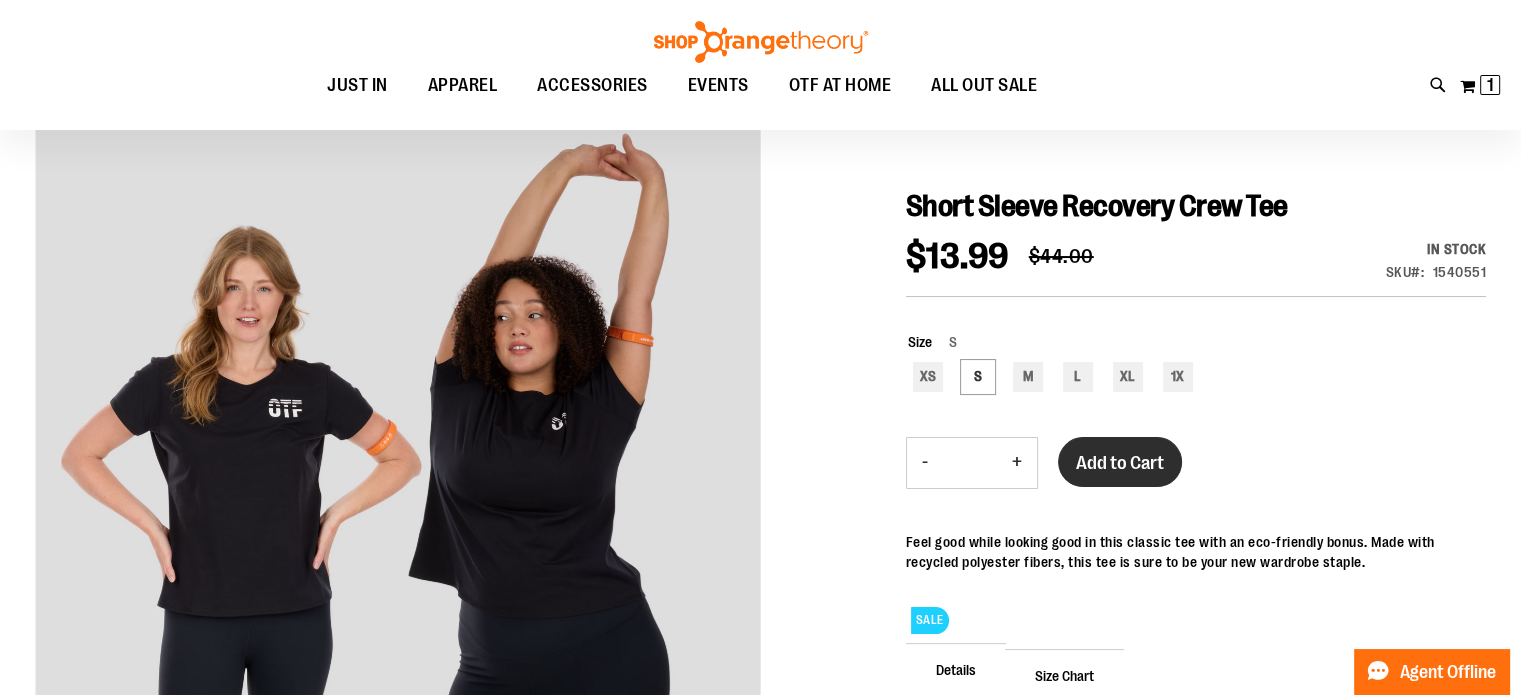 click on "Add to Cart" at bounding box center [1120, 463] 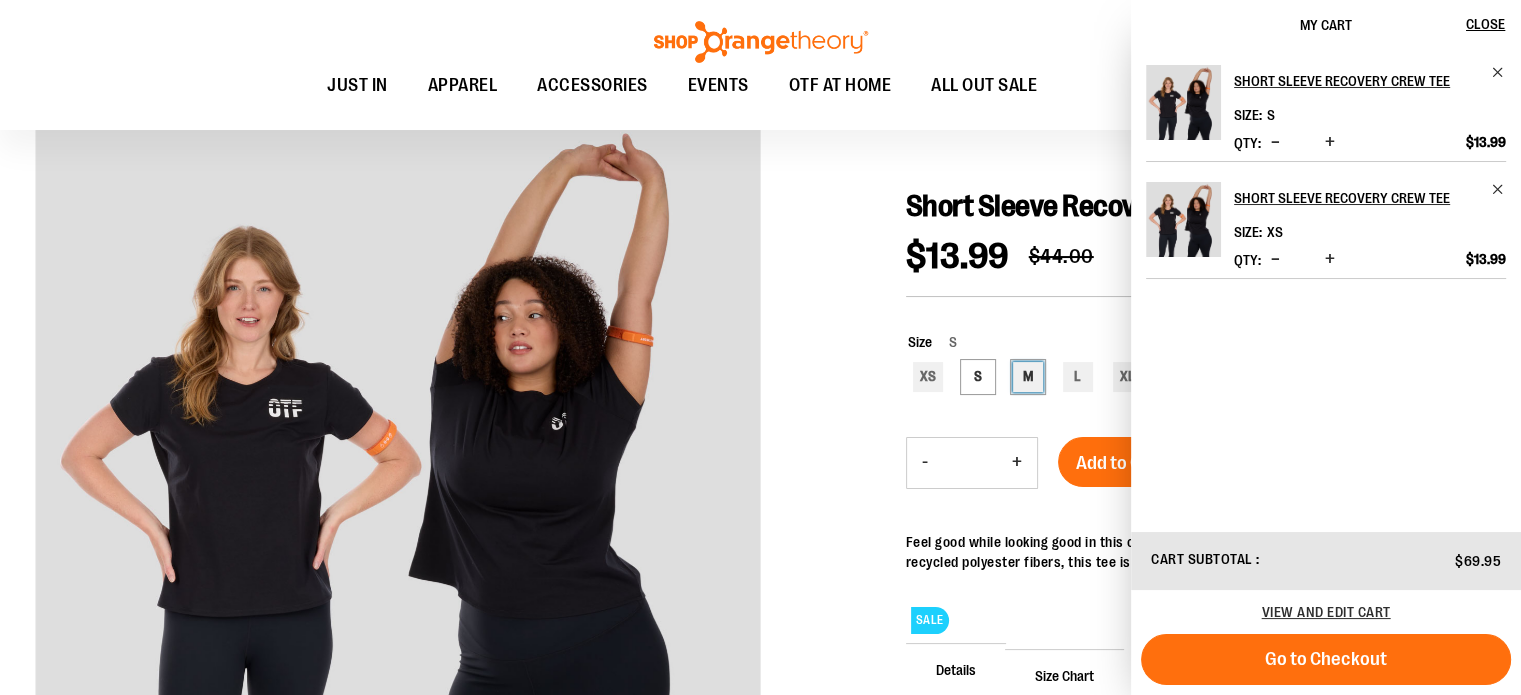 click on "M" at bounding box center [1028, 377] 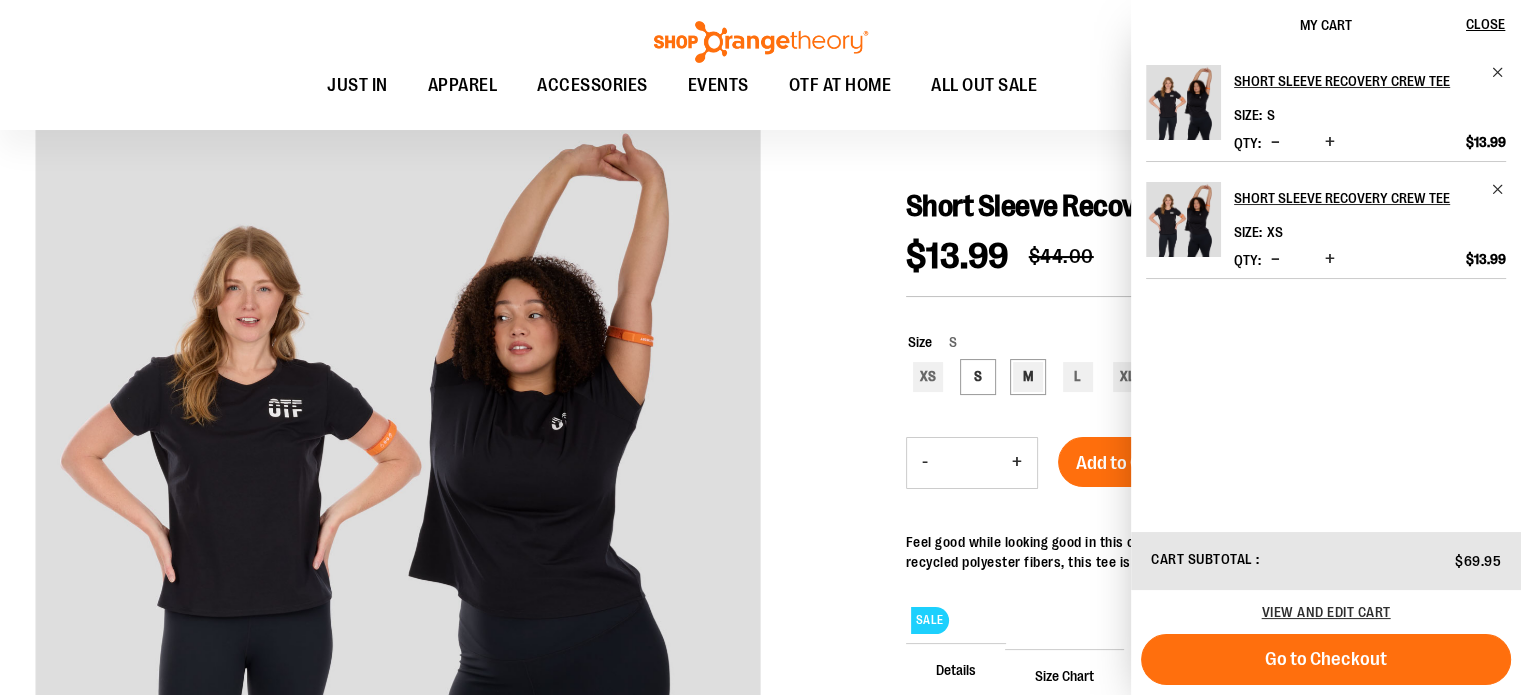 type on "***" 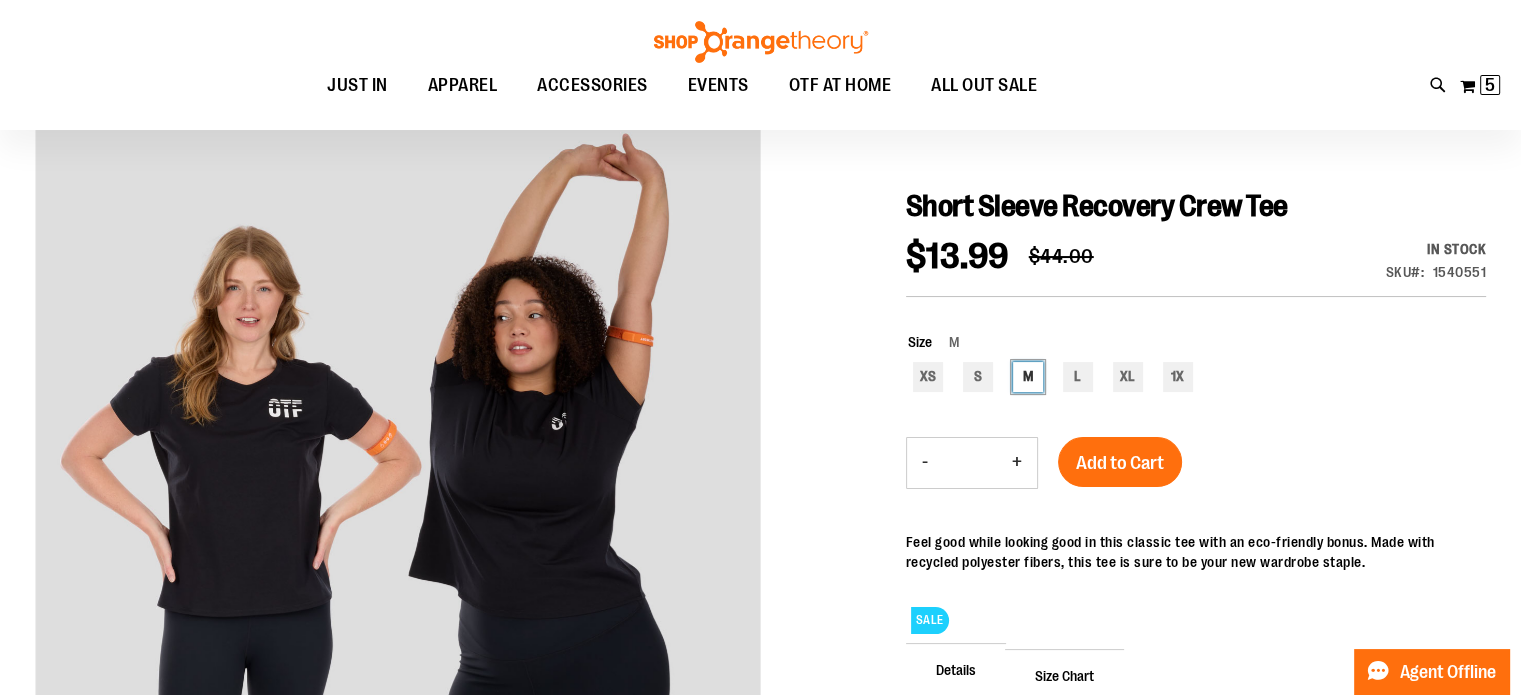 click on "M" at bounding box center (1028, 377) 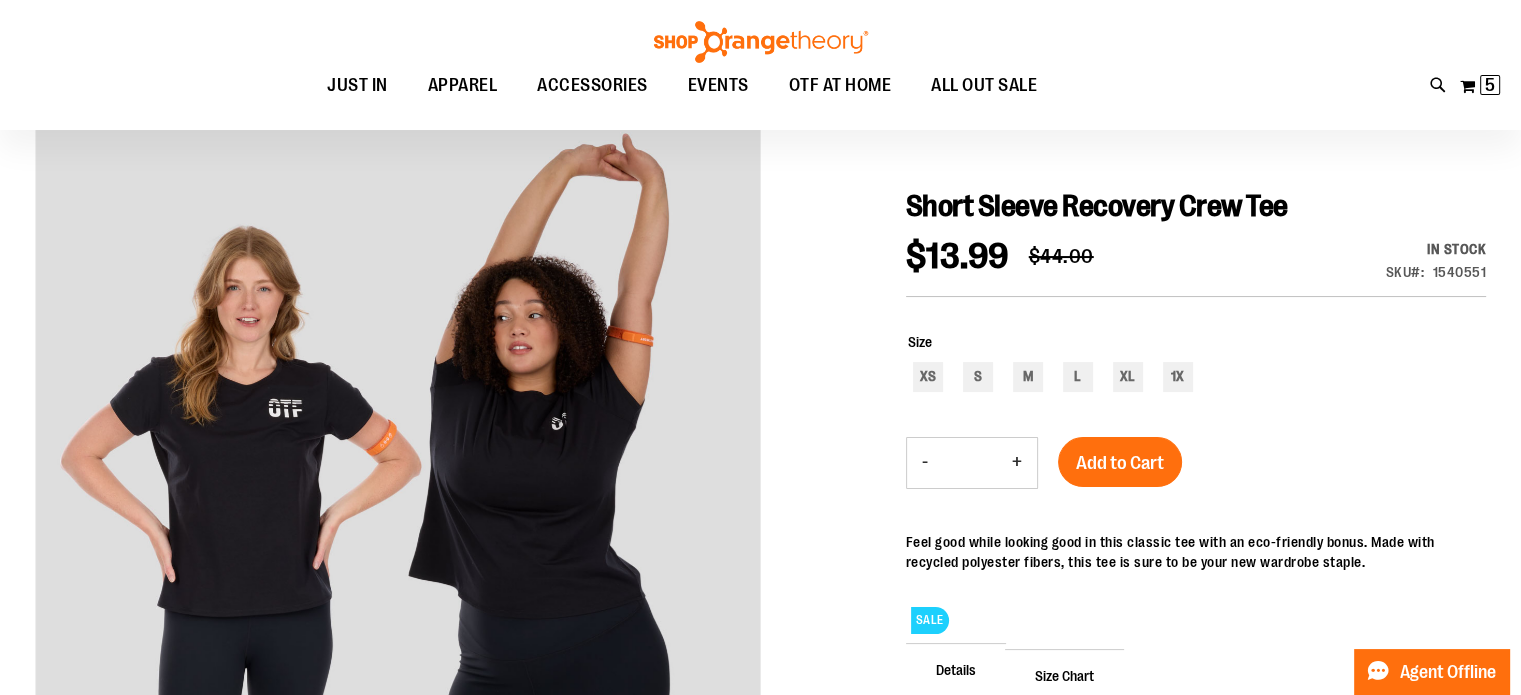 click on "-" at bounding box center [925, 463] 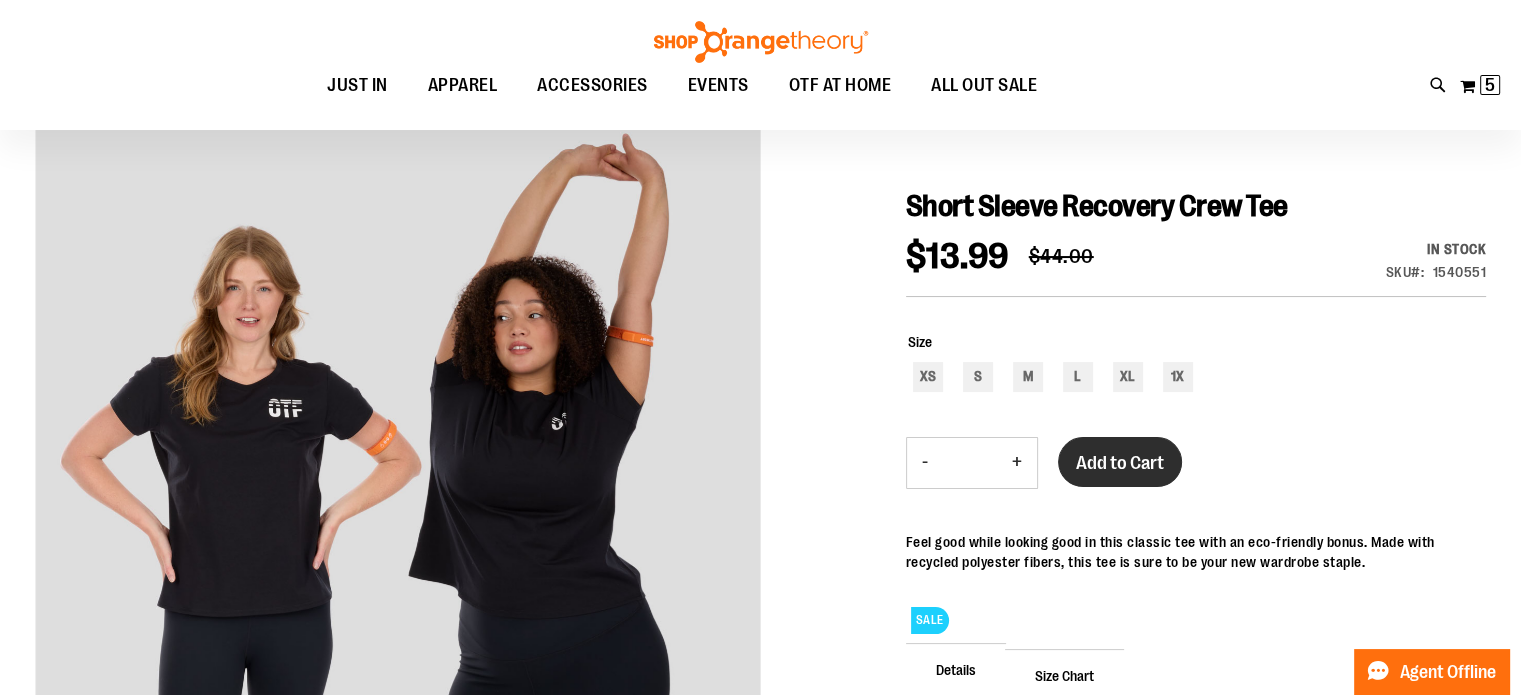 click on "Add to Cart" at bounding box center [1120, 463] 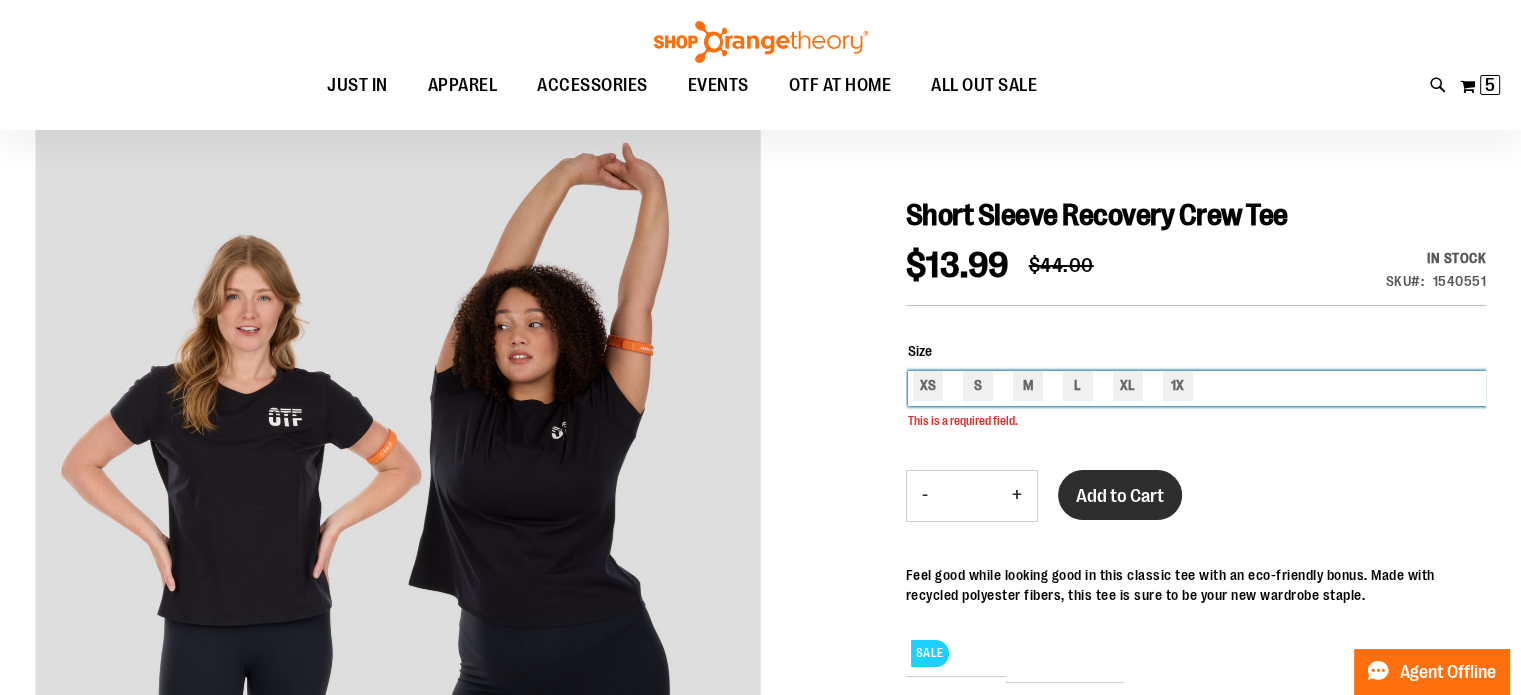 scroll, scrollTop: 160, scrollLeft: 0, axis: vertical 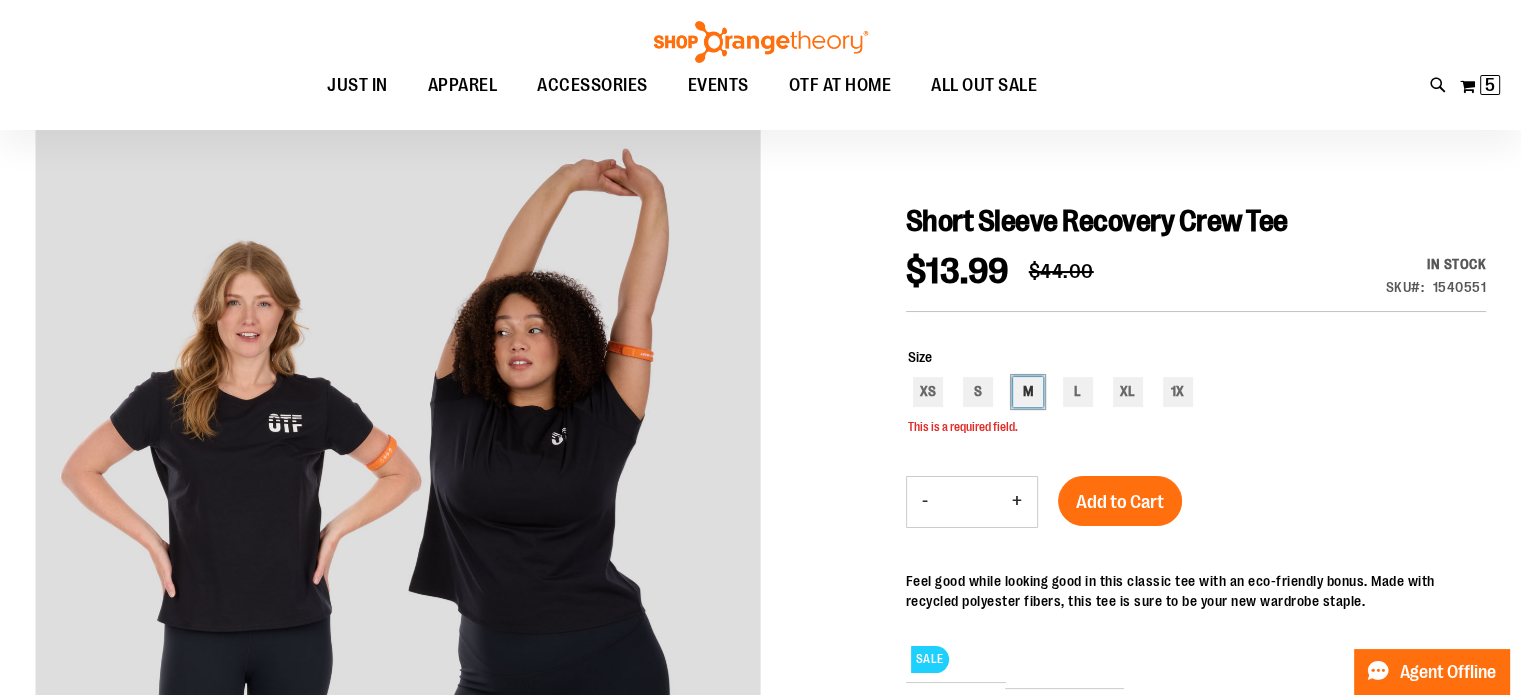 click on "M" at bounding box center [1028, 392] 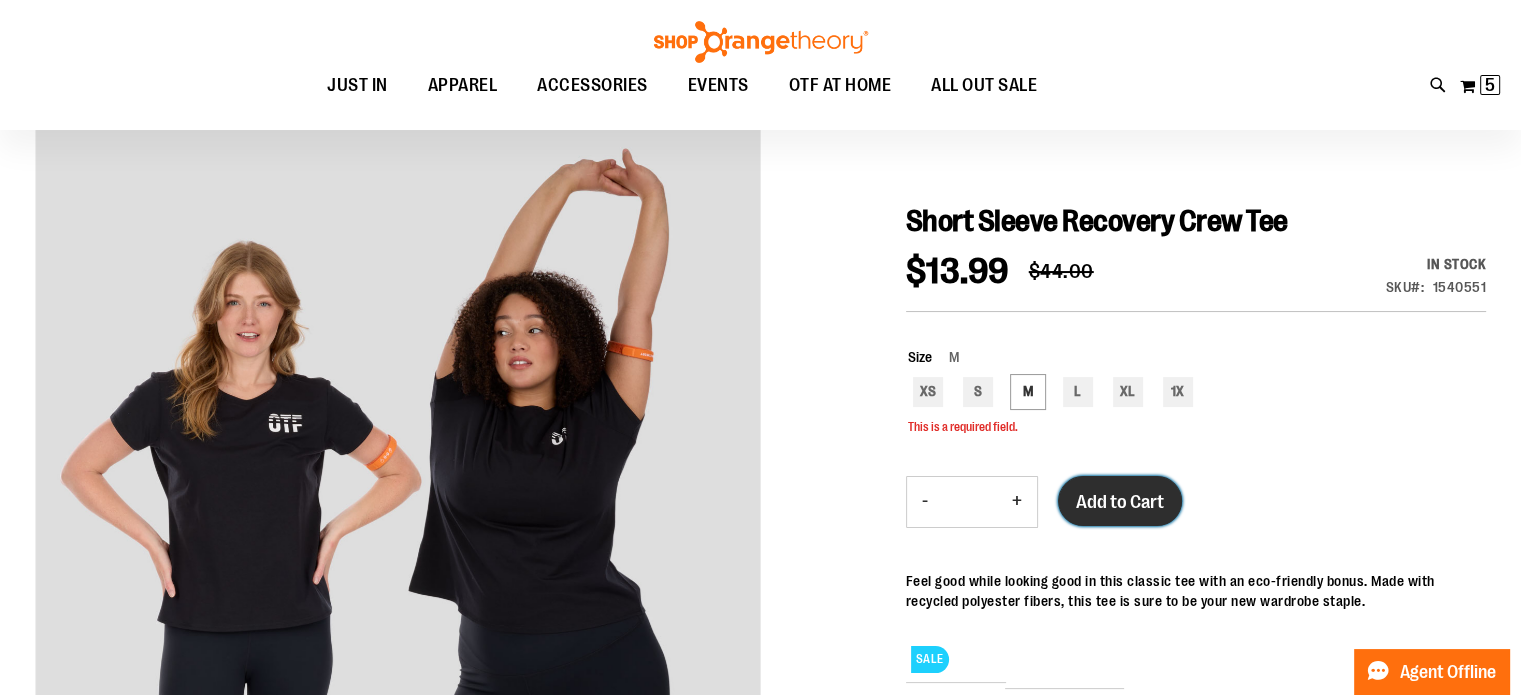 click on "Add to Cart" at bounding box center [1120, 502] 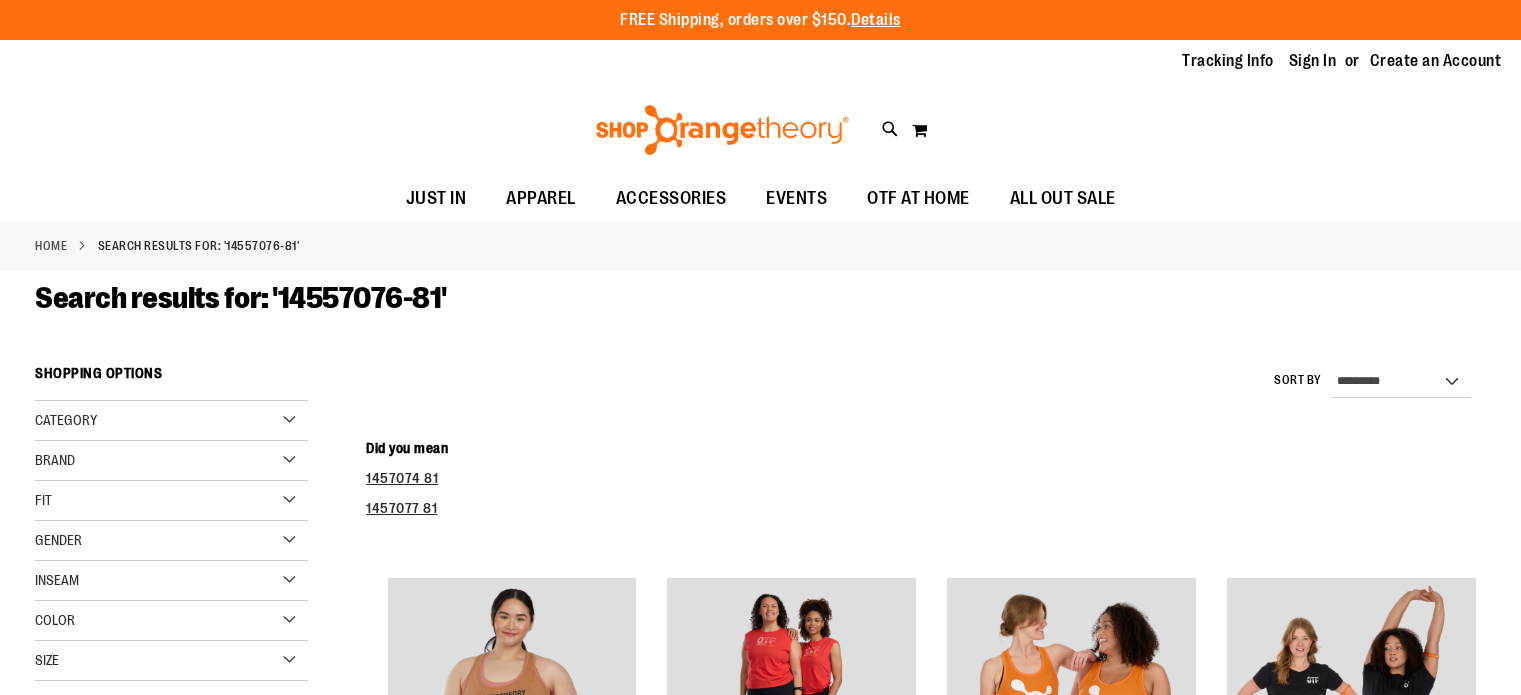 scroll, scrollTop: 1481, scrollLeft: 0, axis: vertical 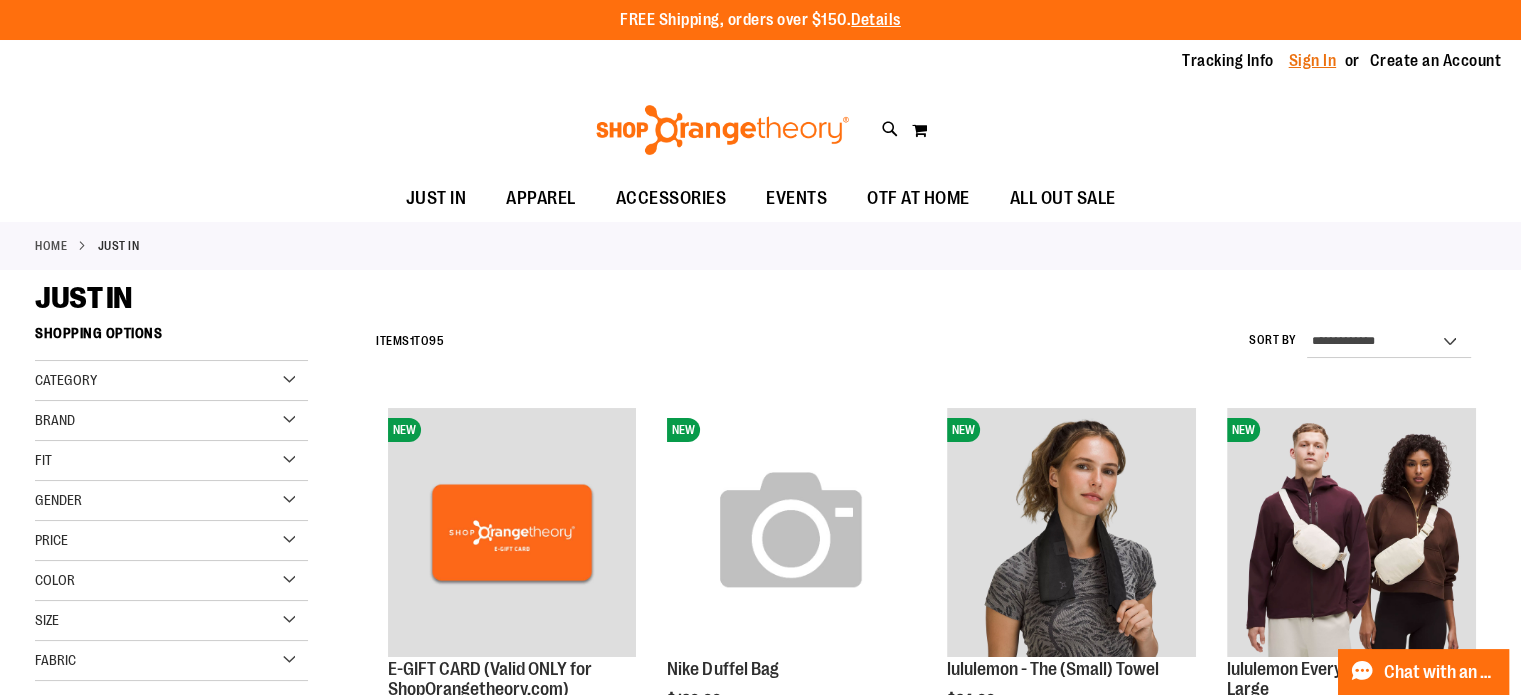 click on "Sign In" at bounding box center [1313, 61] 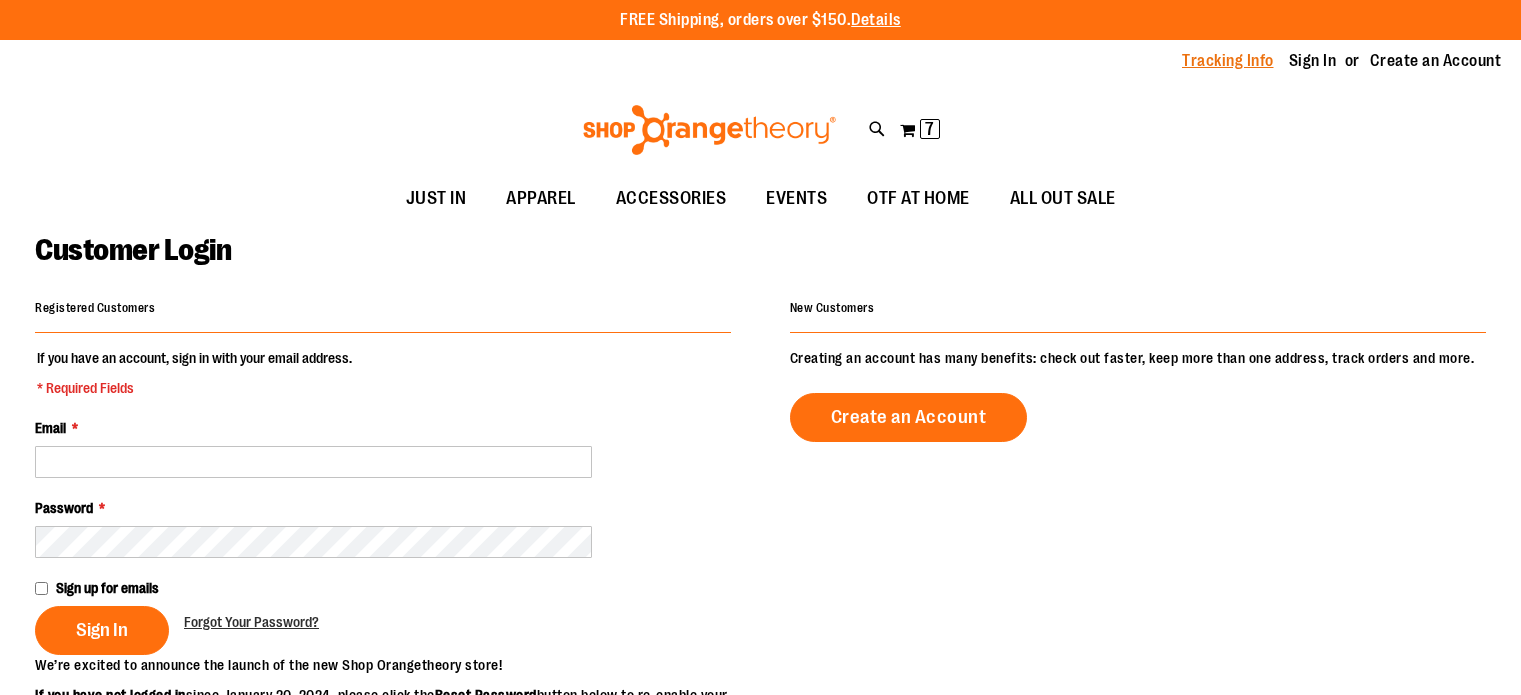 scroll, scrollTop: 0, scrollLeft: 0, axis: both 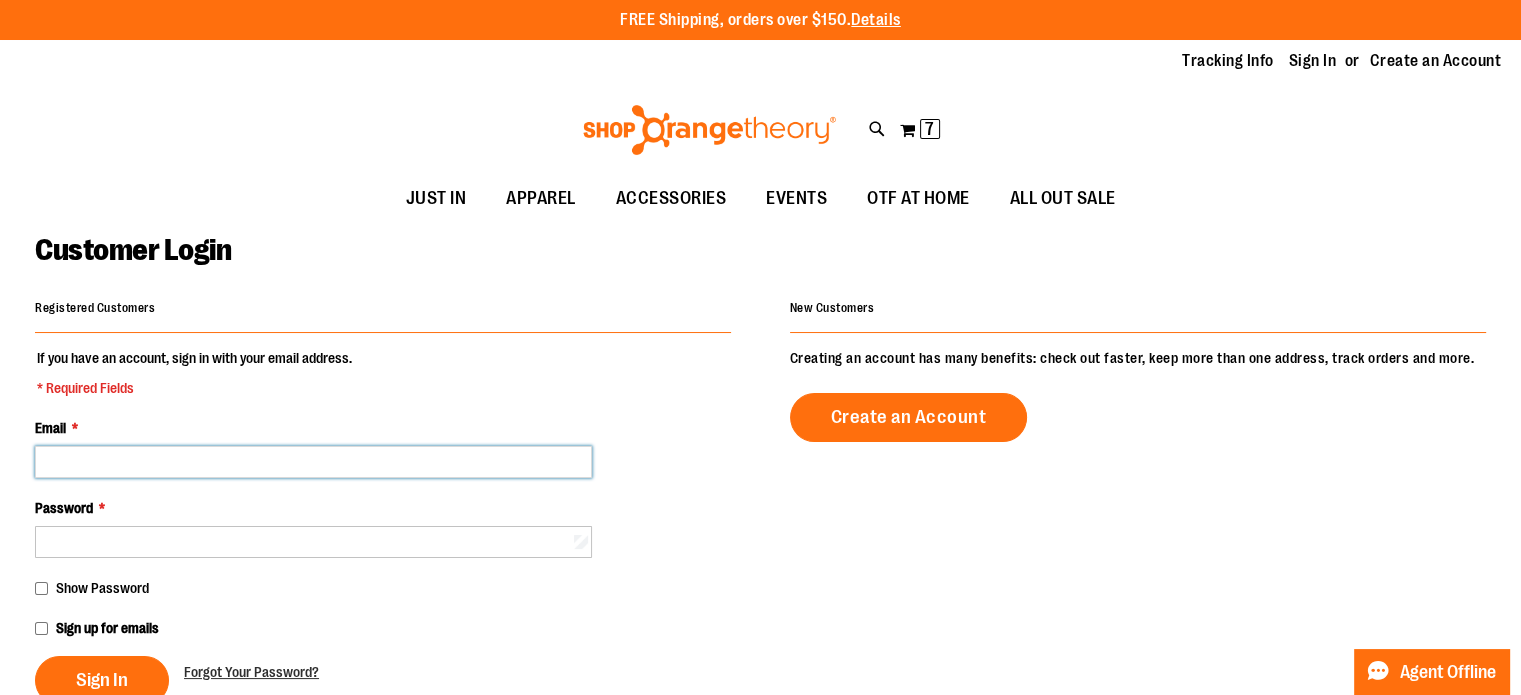 type on "**********" 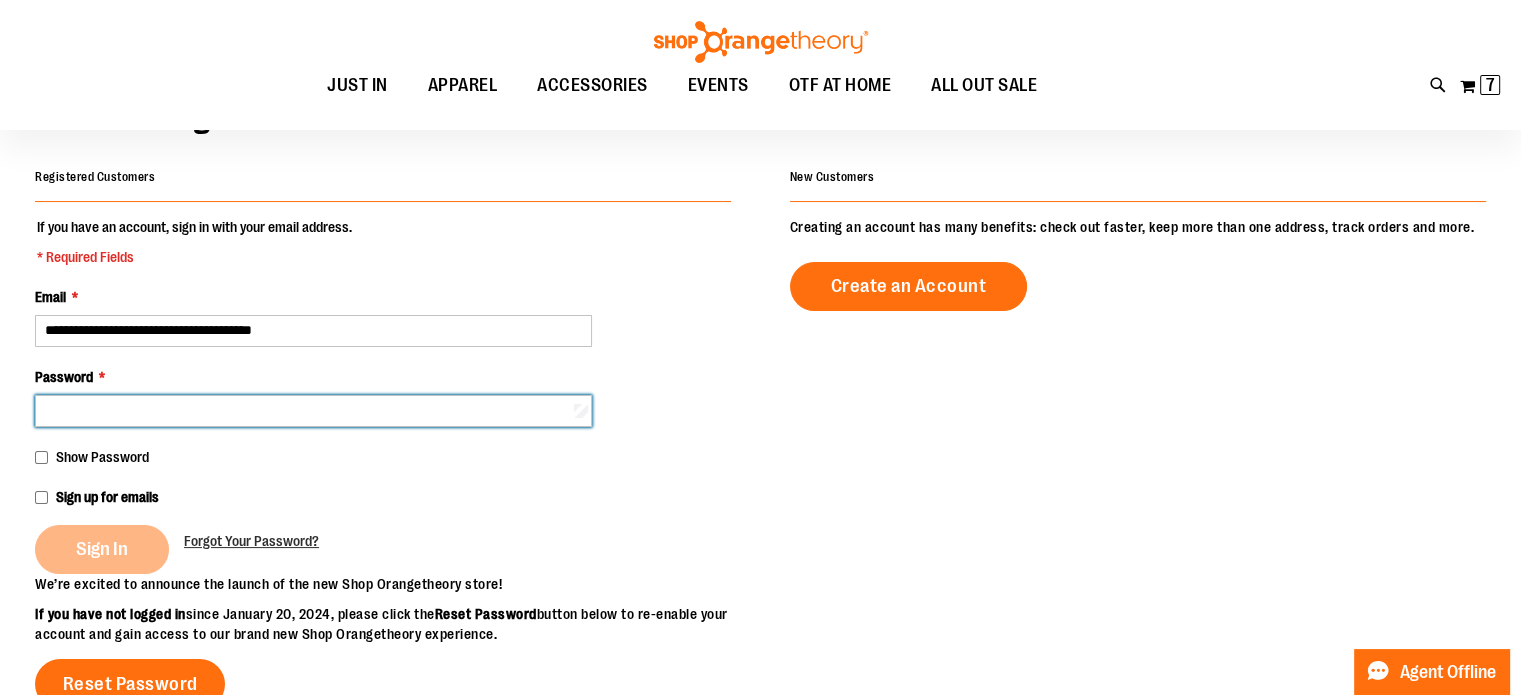 scroll, scrollTop: 131, scrollLeft: 0, axis: vertical 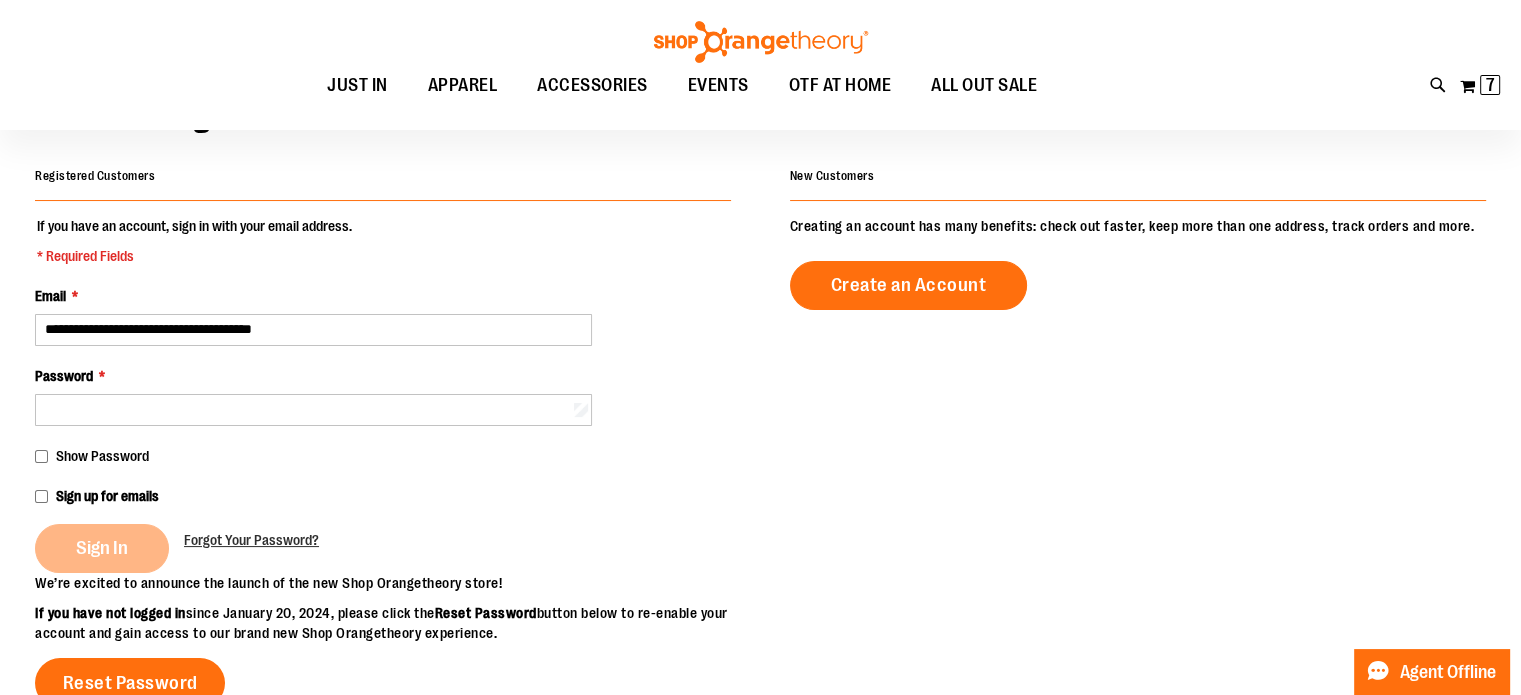 click on "Sign In" at bounding box center [109, 548] 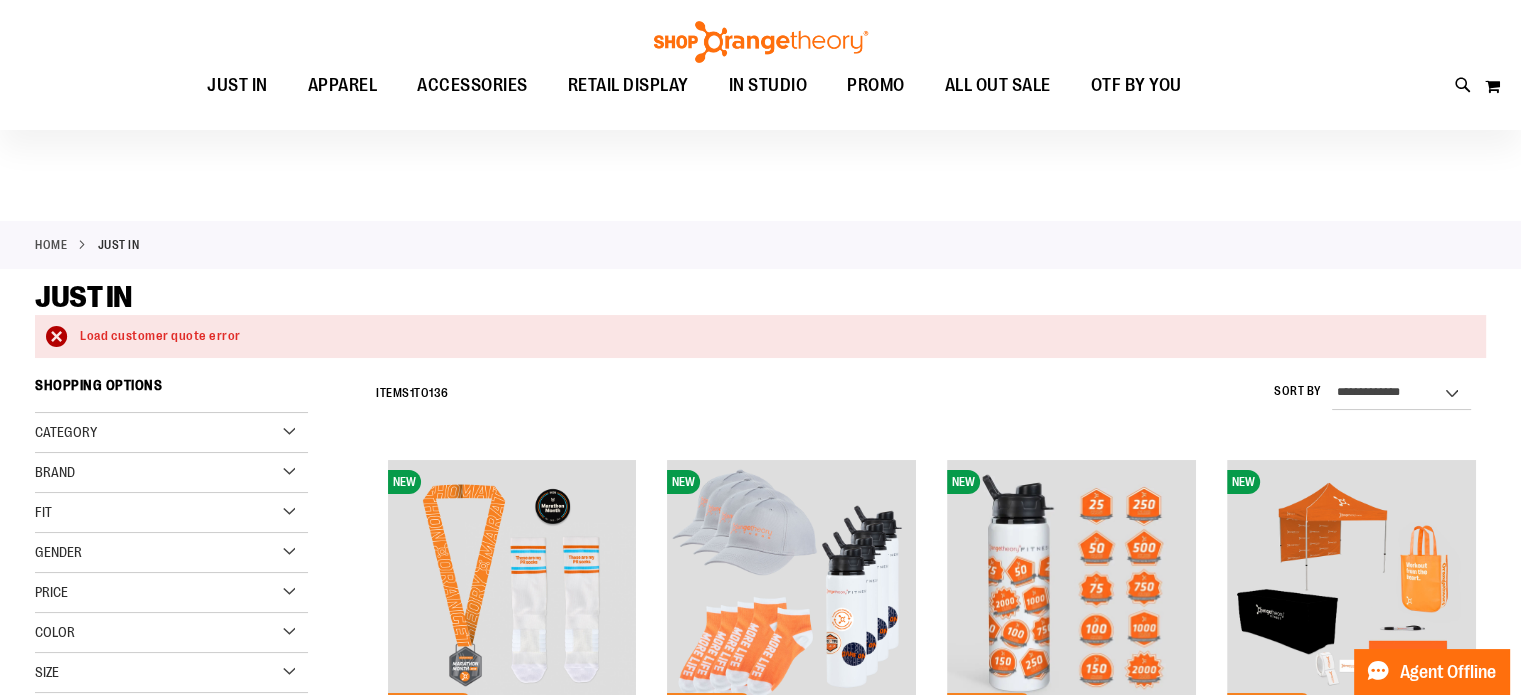 scroll, scrollTop: 216, scrollLeft: 0, axis: vertical 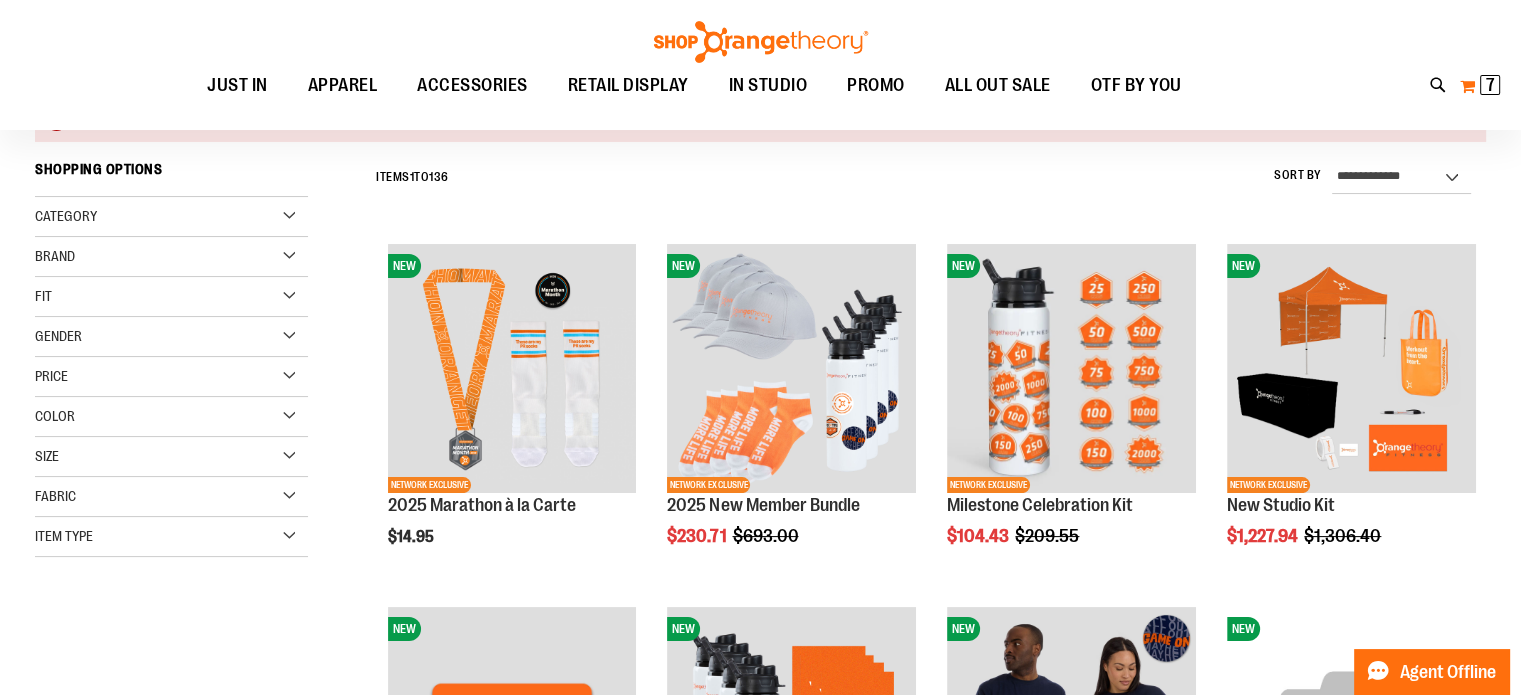 click on "7" at bounding box center (1490, 85) 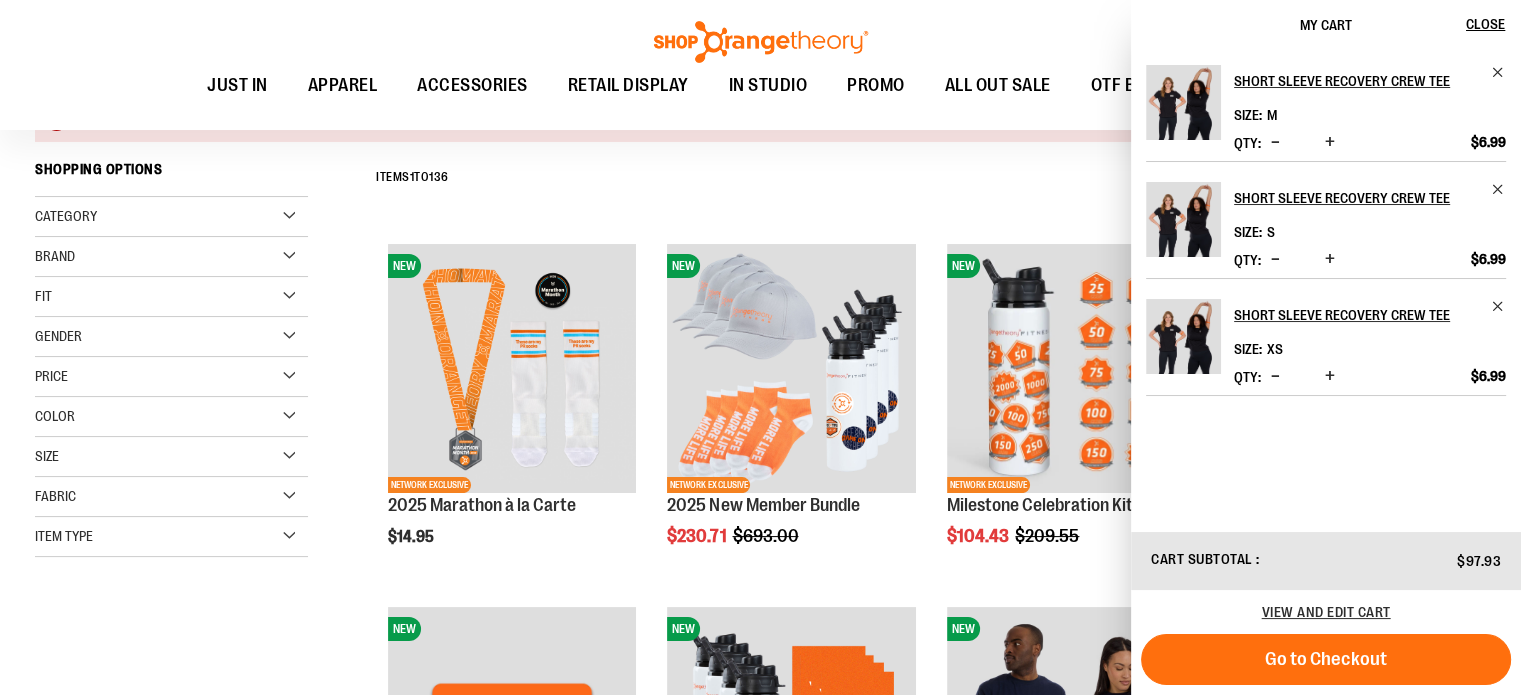 click on "**********" at bounding box center (926, 178) 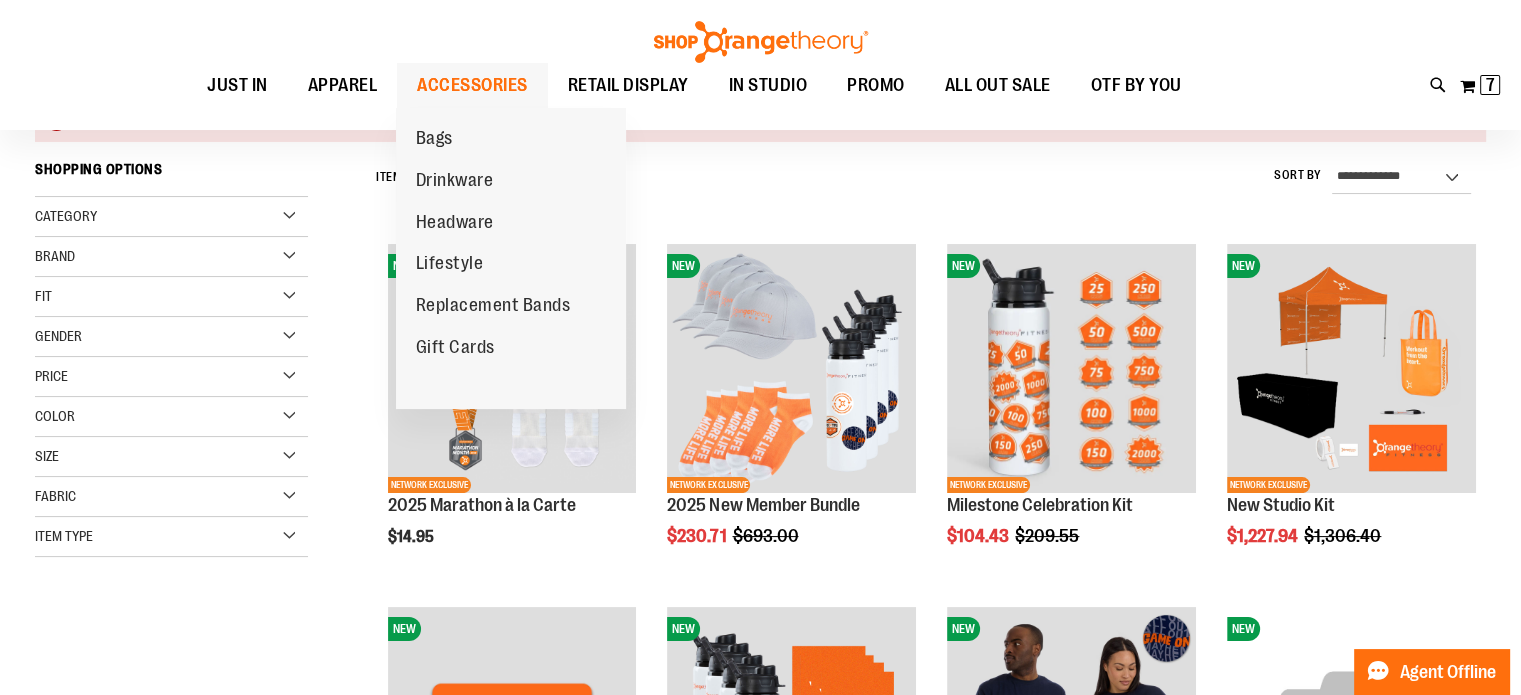 click on "ACCESSORIES" at bounding box center [472, 85] 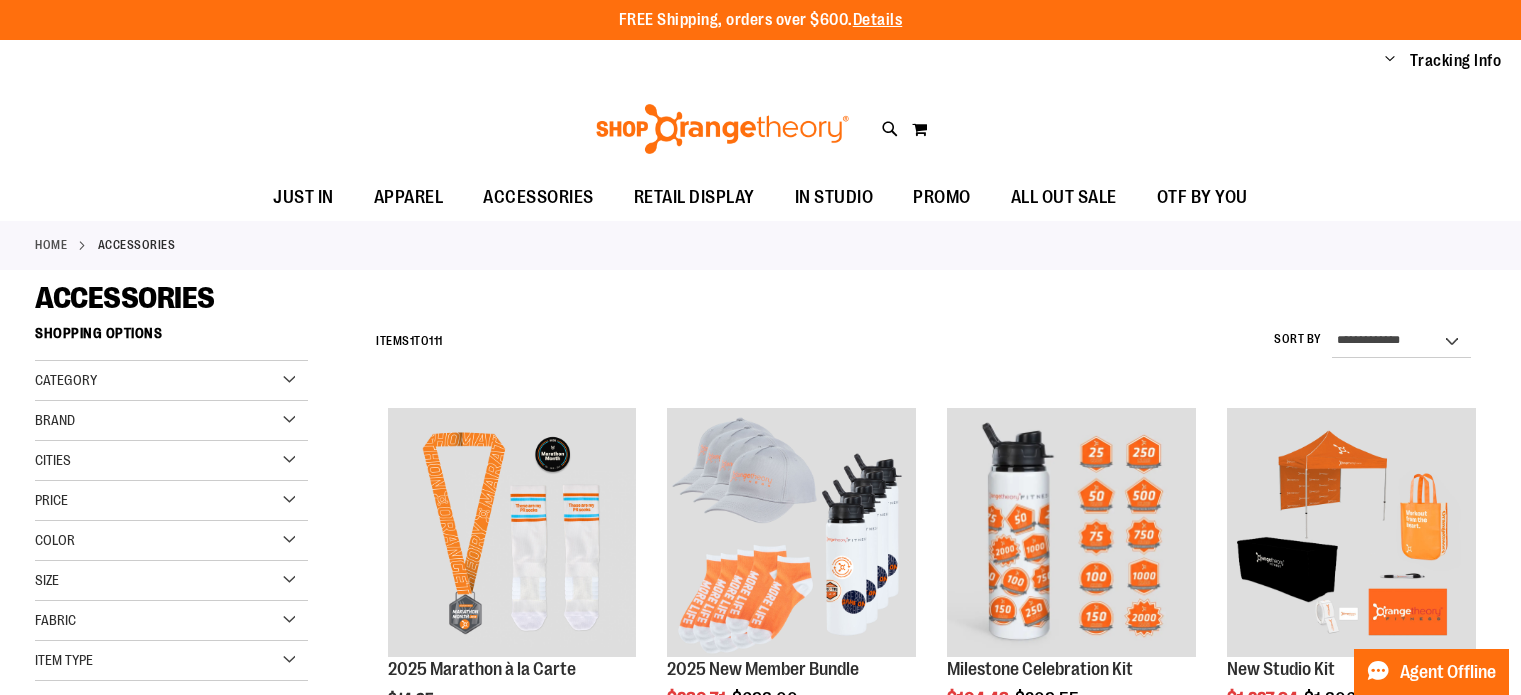 scroll, scrollTop: 0, scrollLeft: 0, axis: both 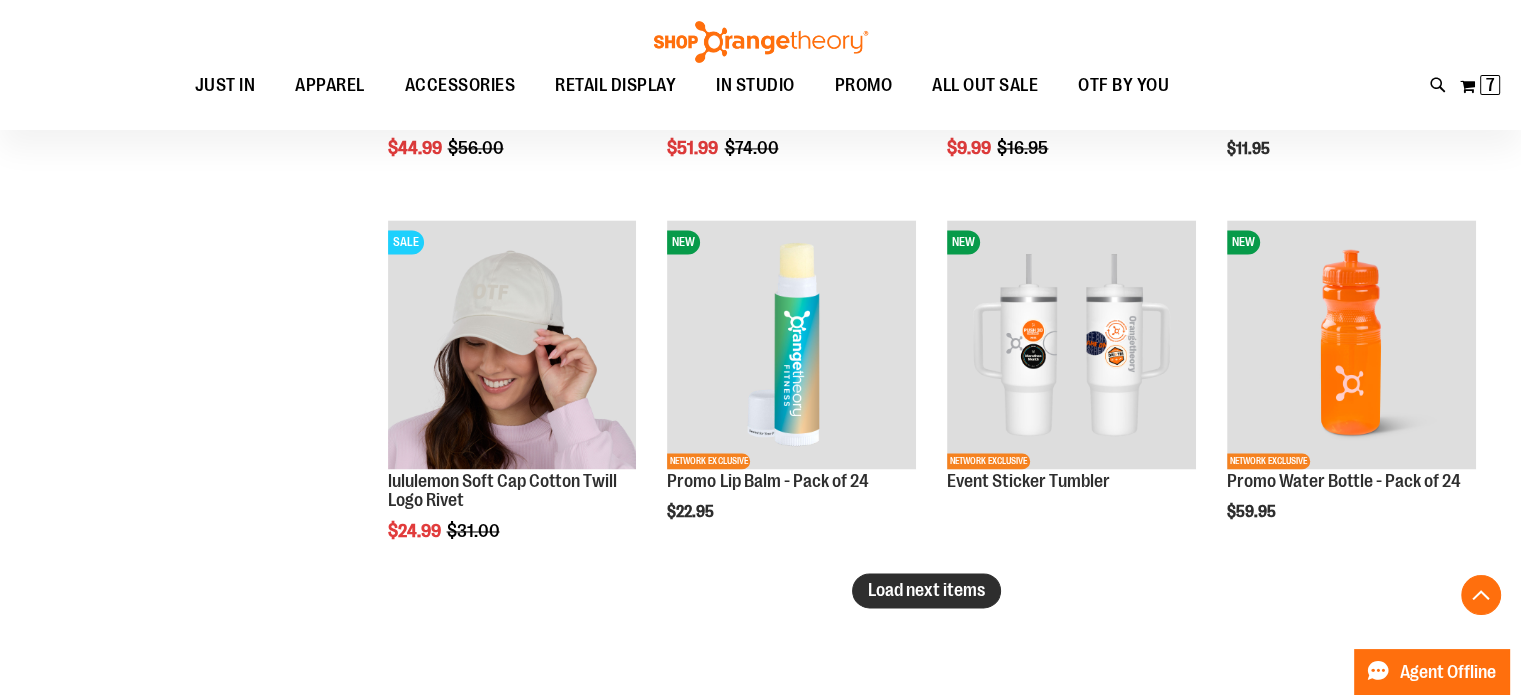 click on "Load next items" at bounding box center [926, 590] 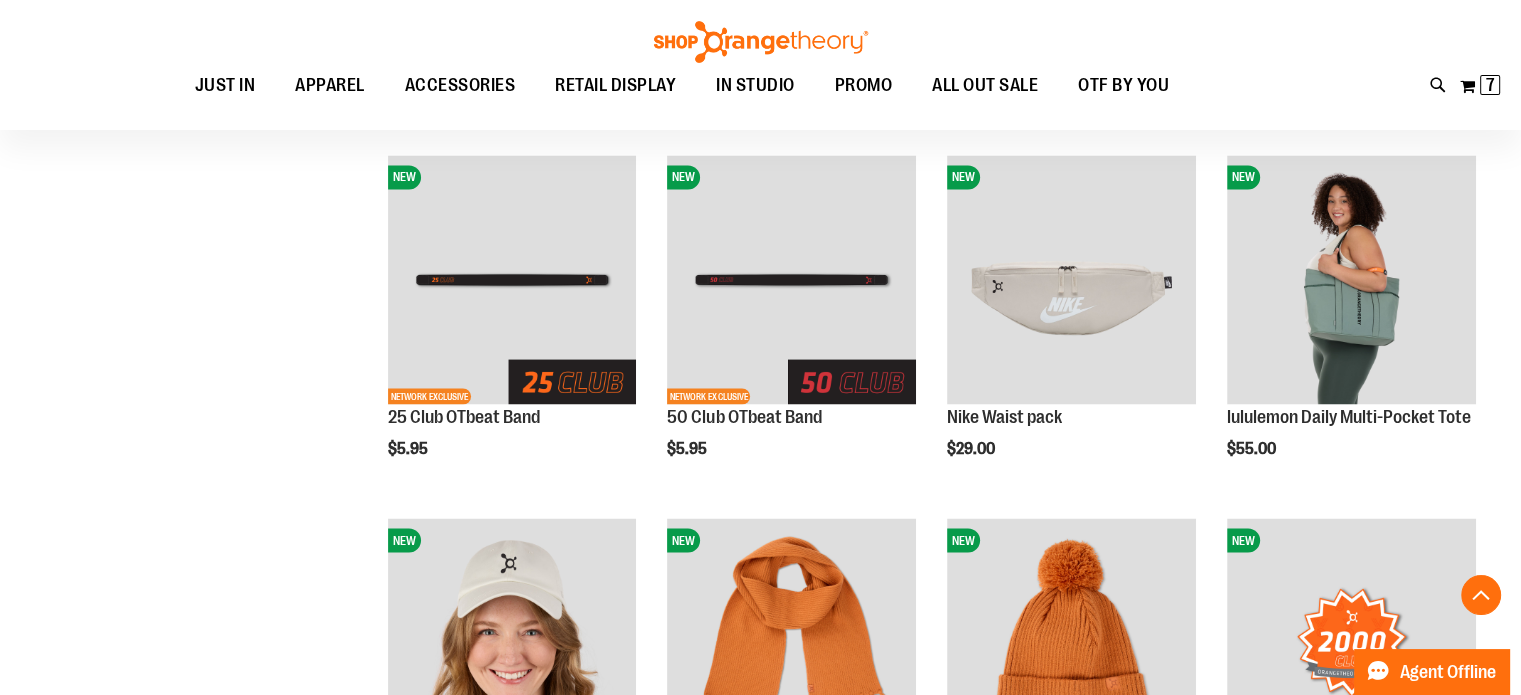 scroll, scrollTop: 3580, scrollLeft: 0, axis: vertical 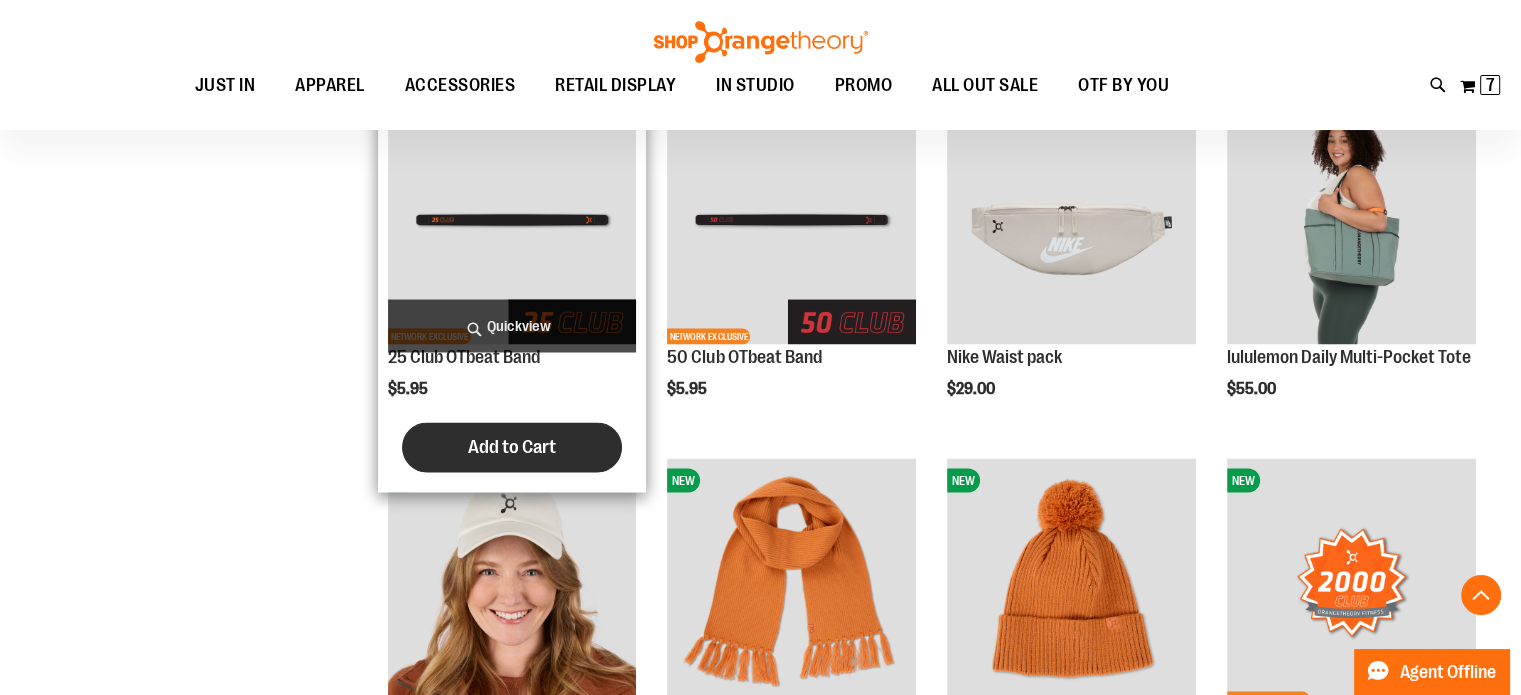 click on "Add to Cart" at bounding box center [512, 447] 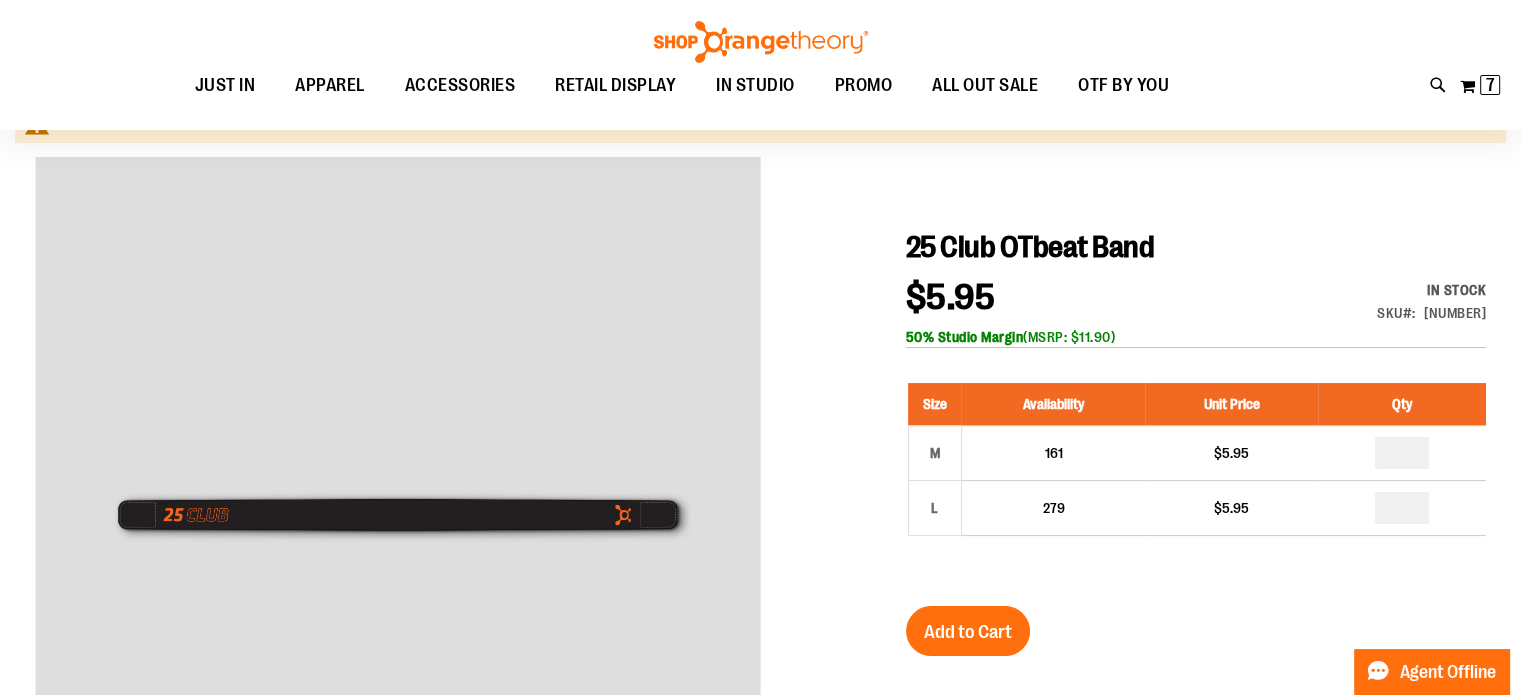 scroll, scrollTop: 187, scrollLeft: 0, axis: vertical 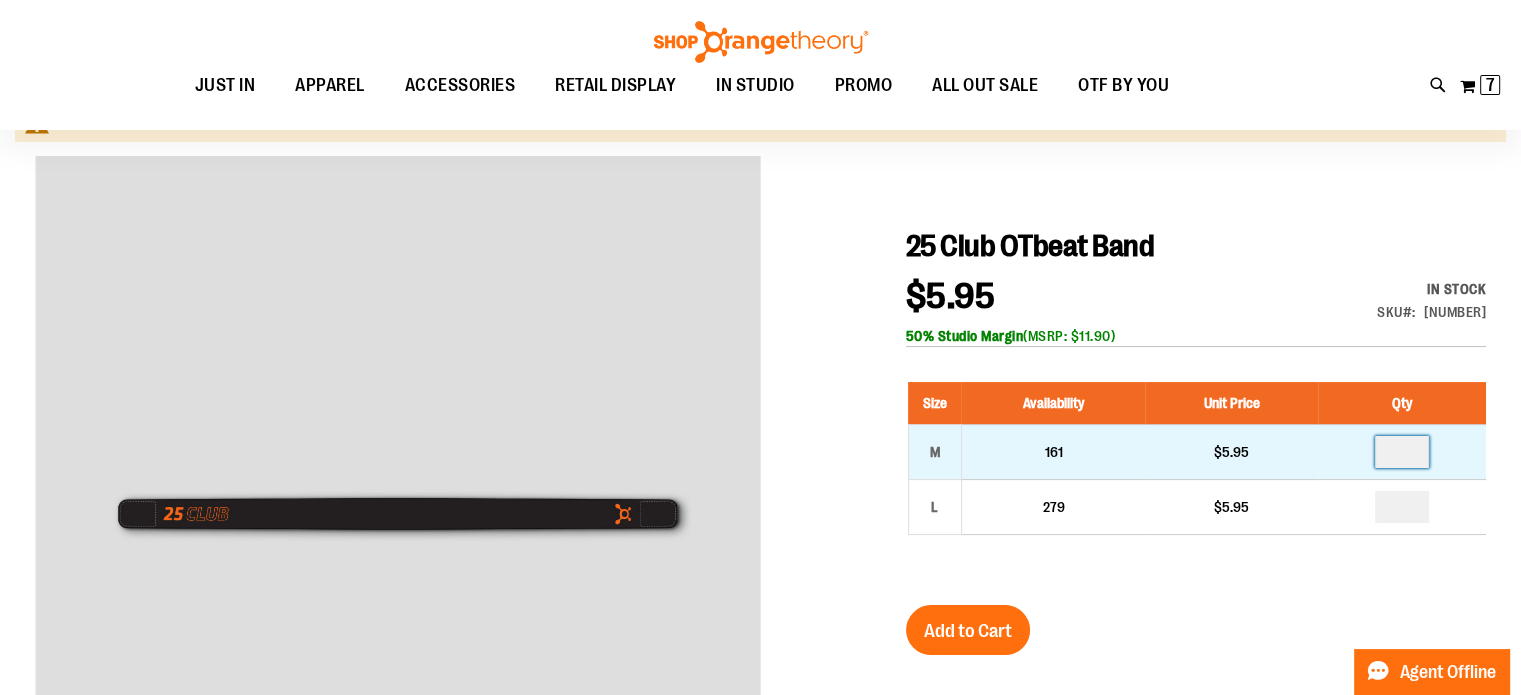 click at bounding box center [1402, 452] 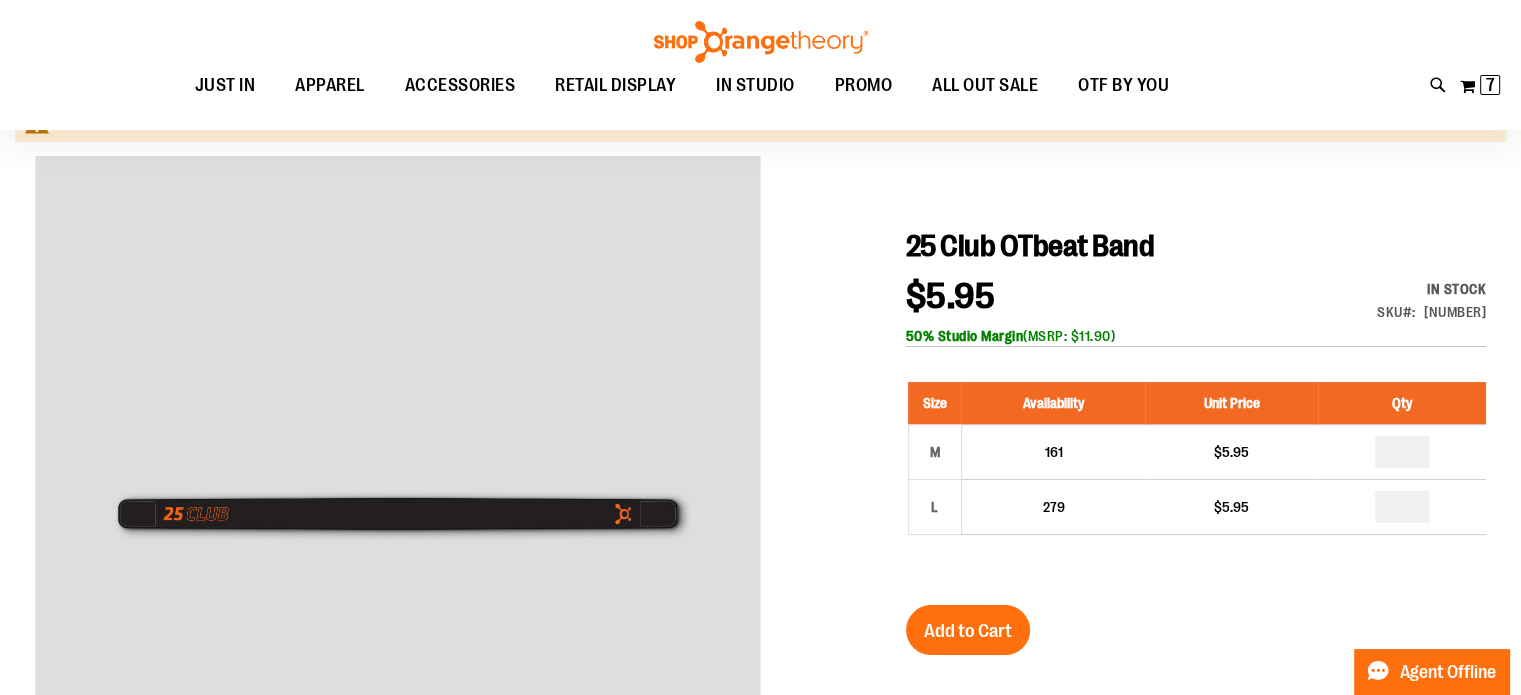 drag, startPoint x: 1419, startPoint y: 504, endPoint x: 1279, endPoint y: 579, distance: 158.8238 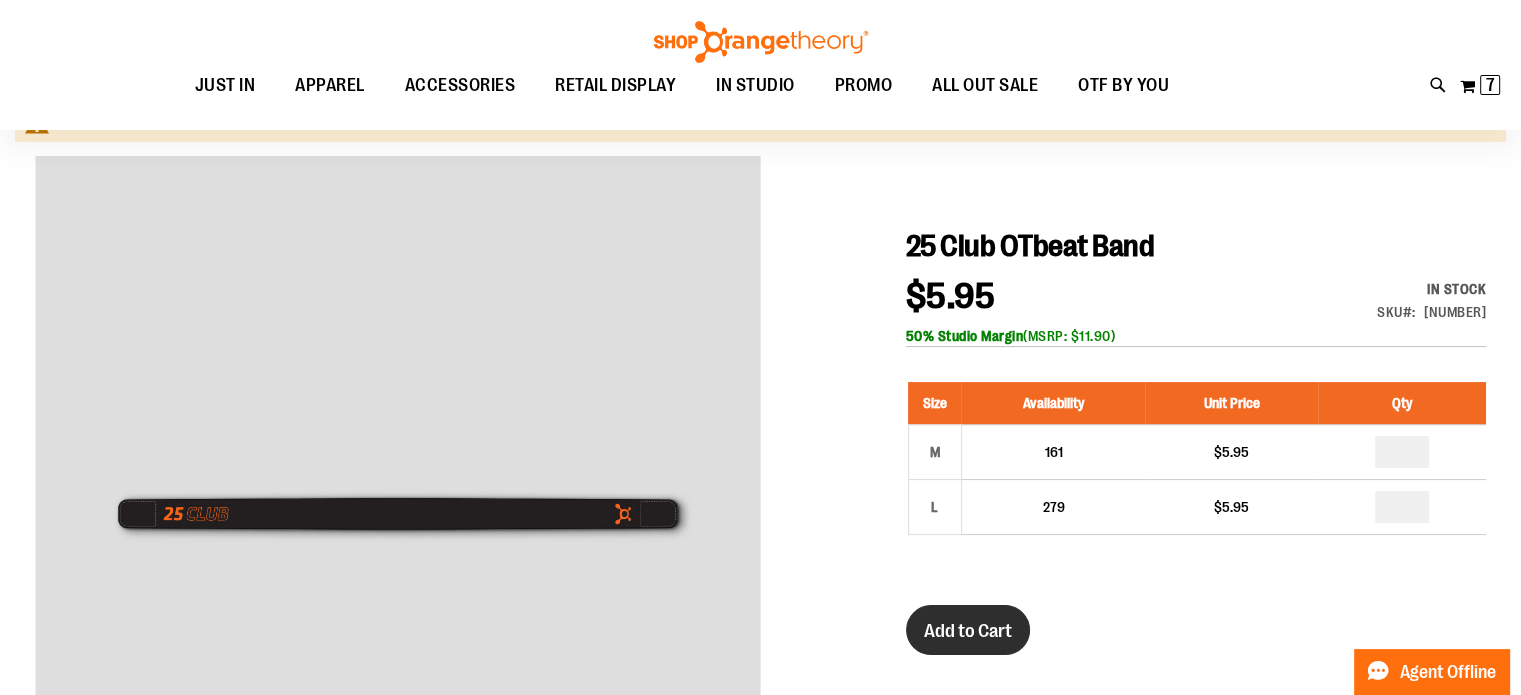 click on "Add to Cart" at bounding box center (968, 631) 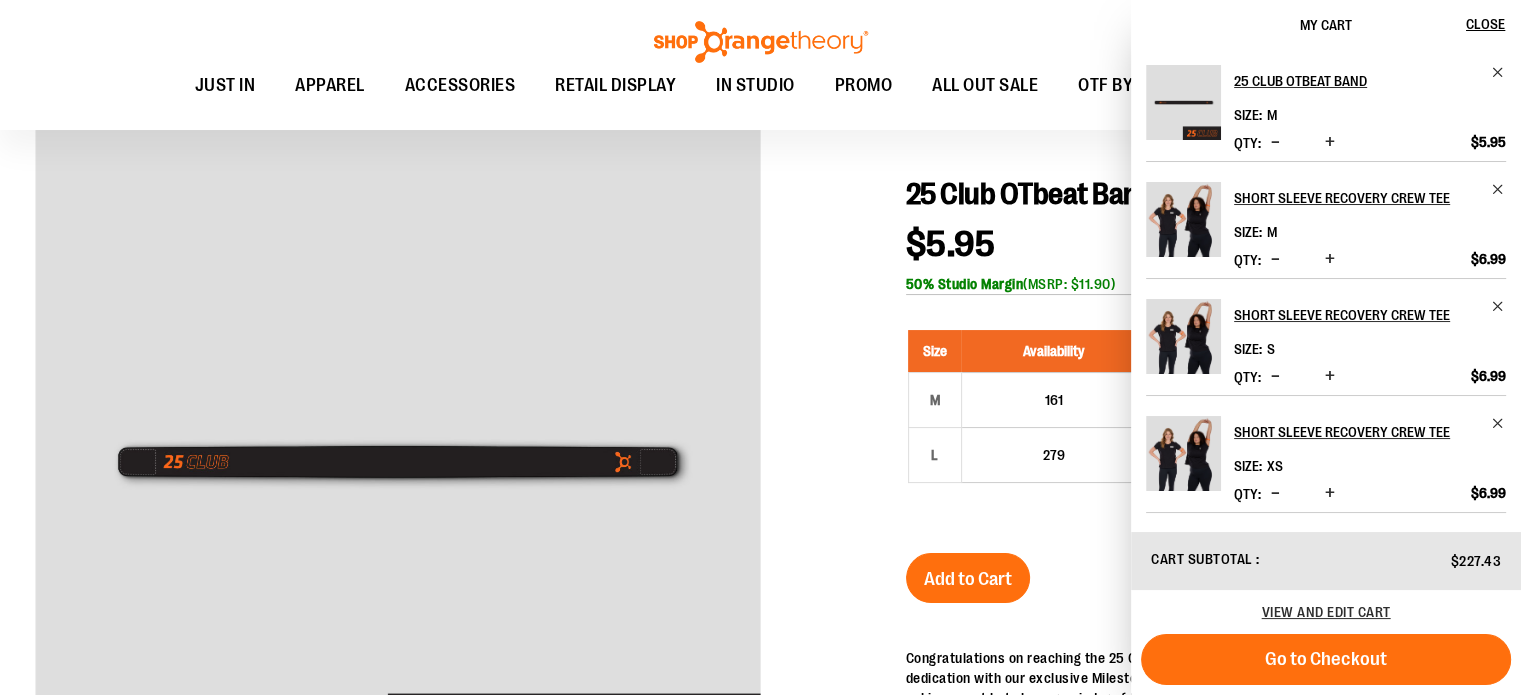 click at bounding box center (760, 630) 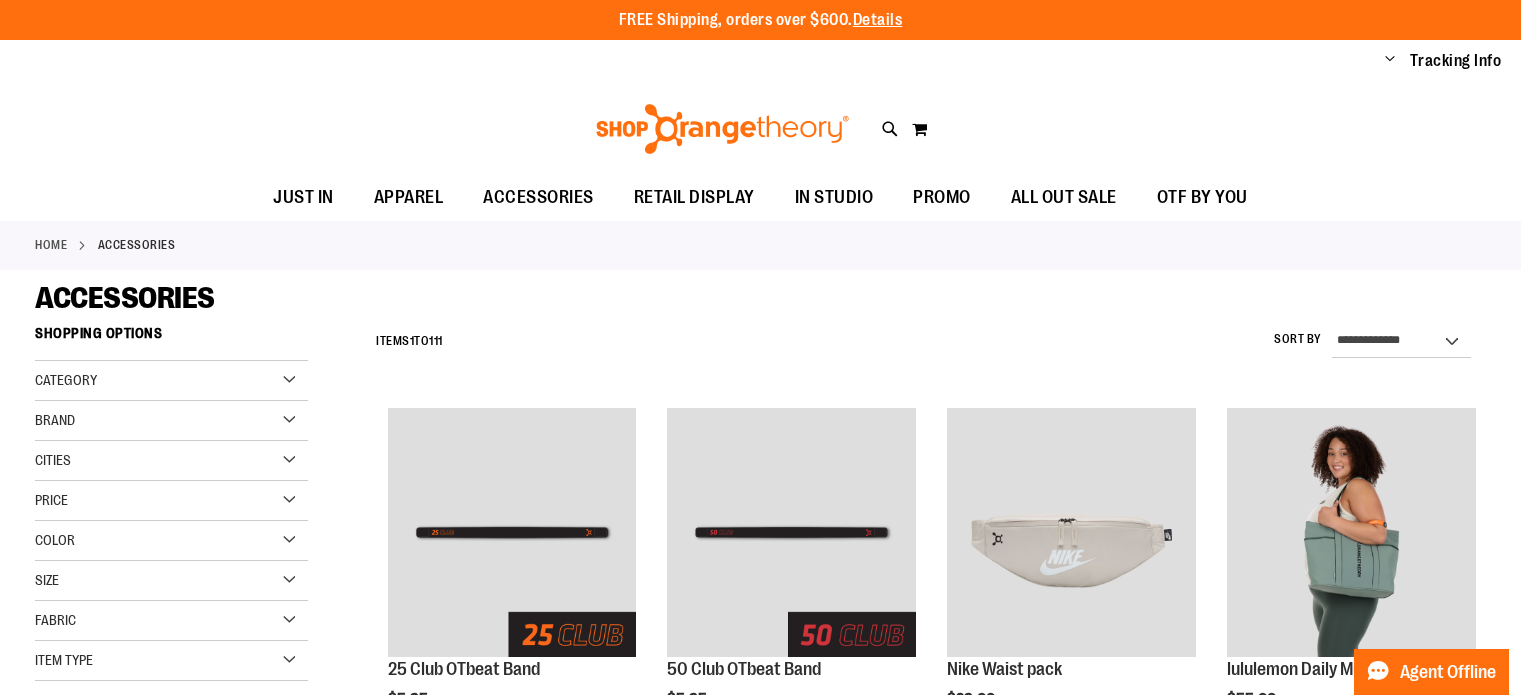 scroll, scrollTop: 0, scrollLeft: 0, axis: both 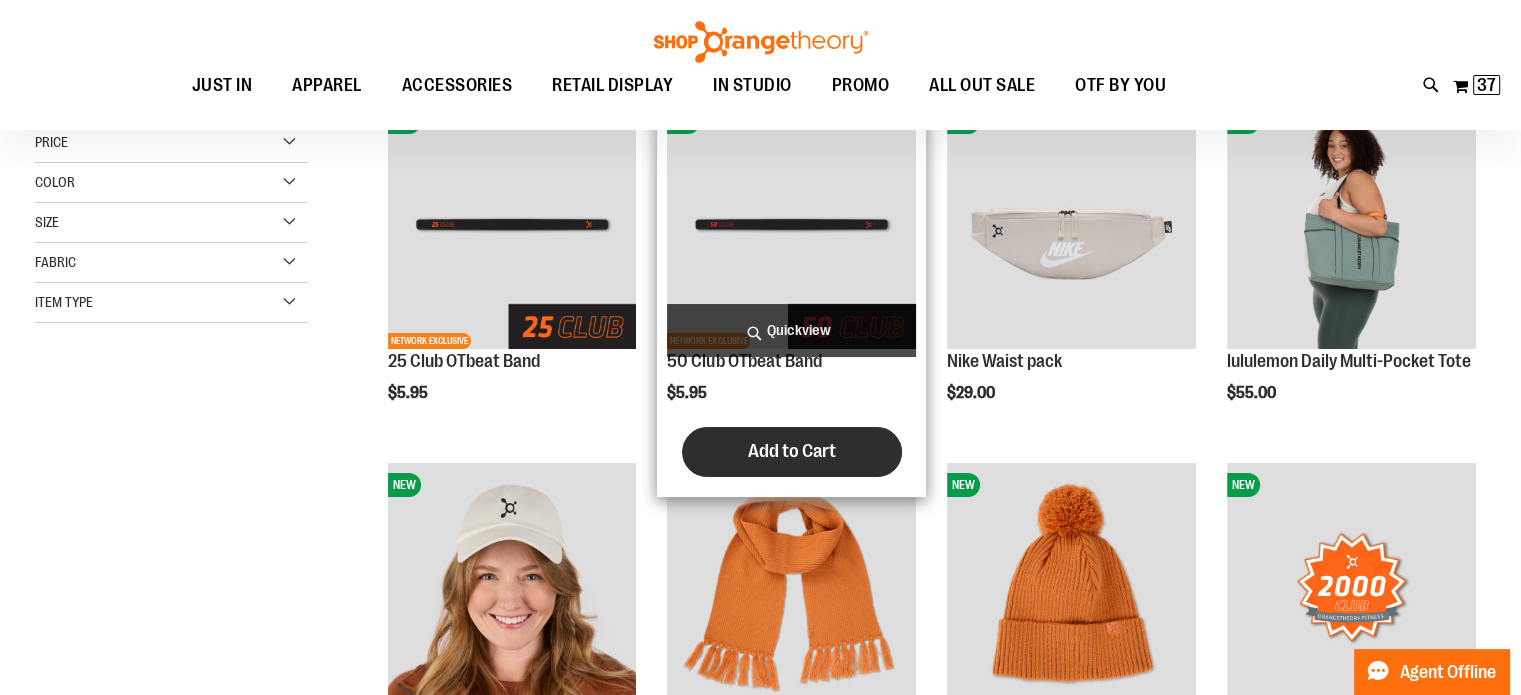 click on "Add to Cart" at bounding box center [792, 451] 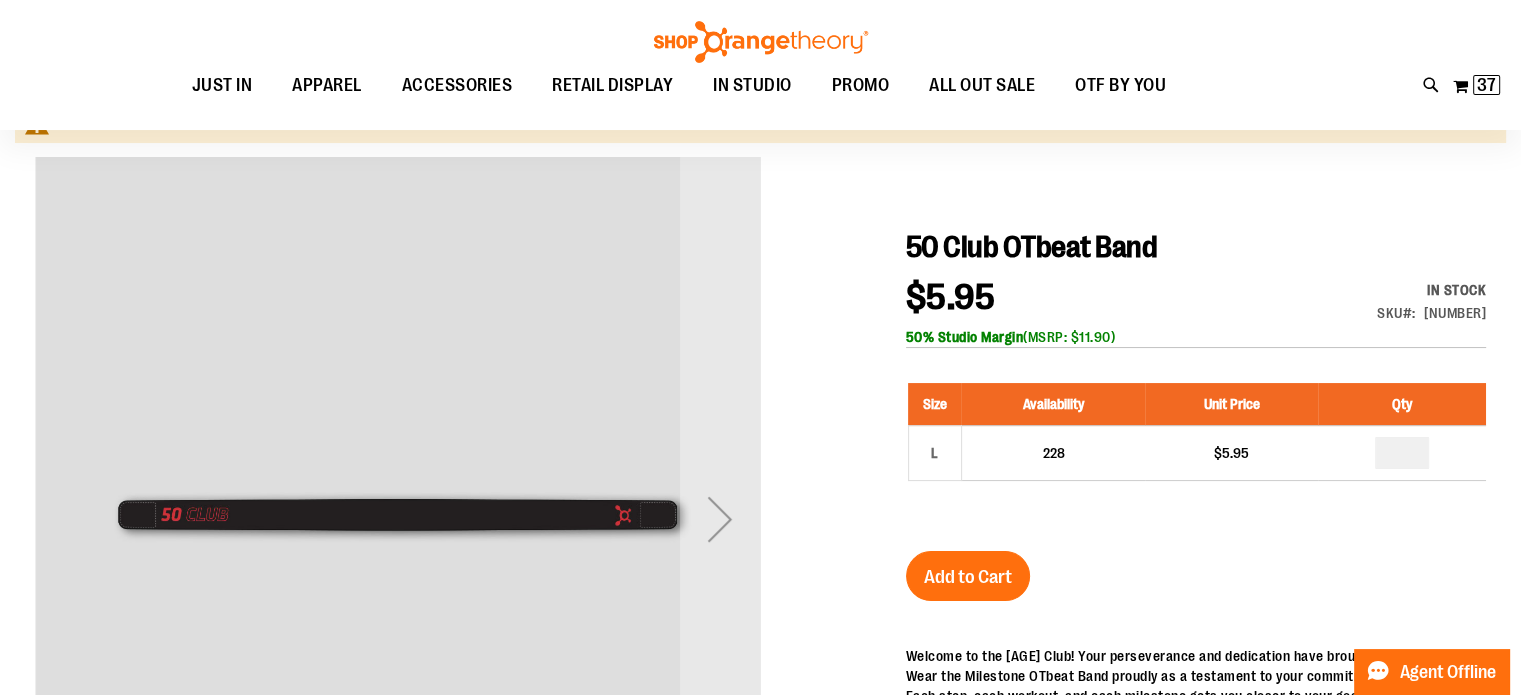 scroll, scrollTop: 187, scrollLeft: 0, axis: vertical 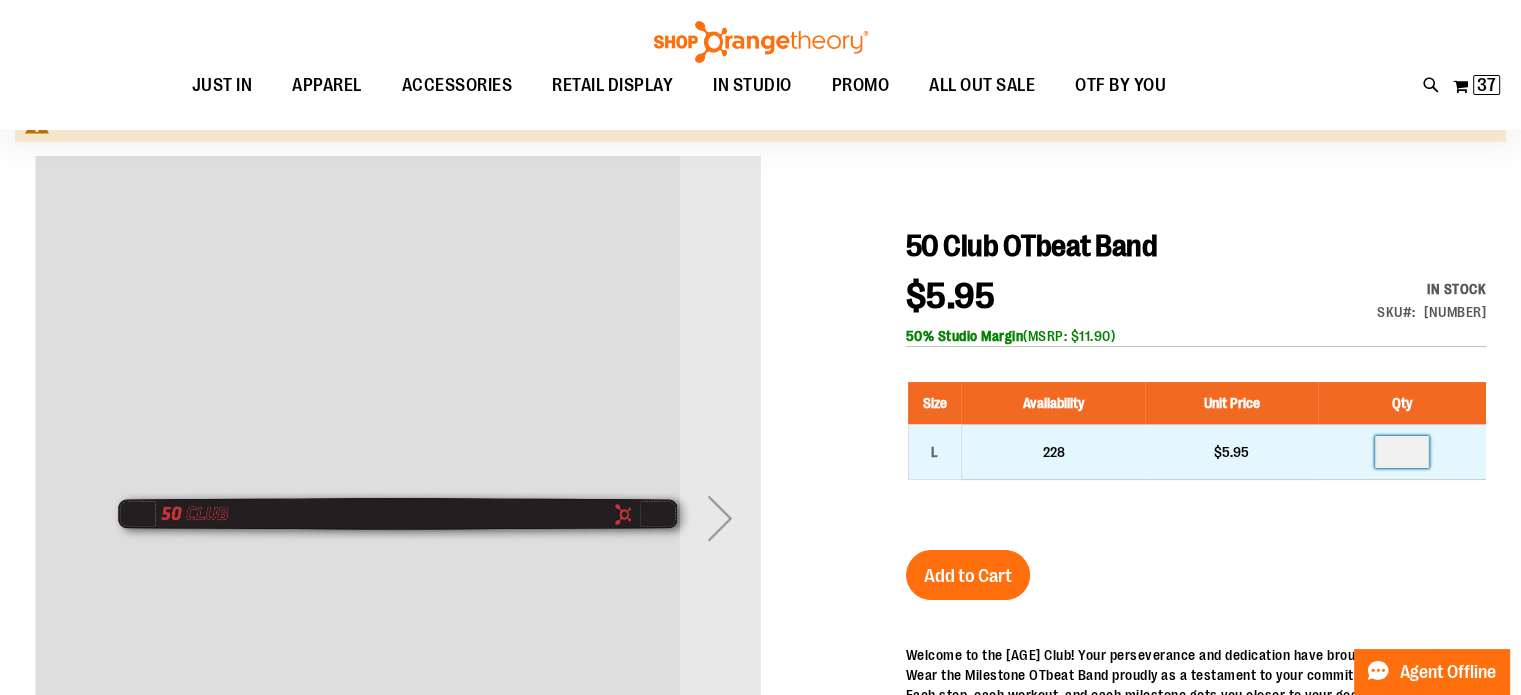 click at bounding box center (1402, 452) 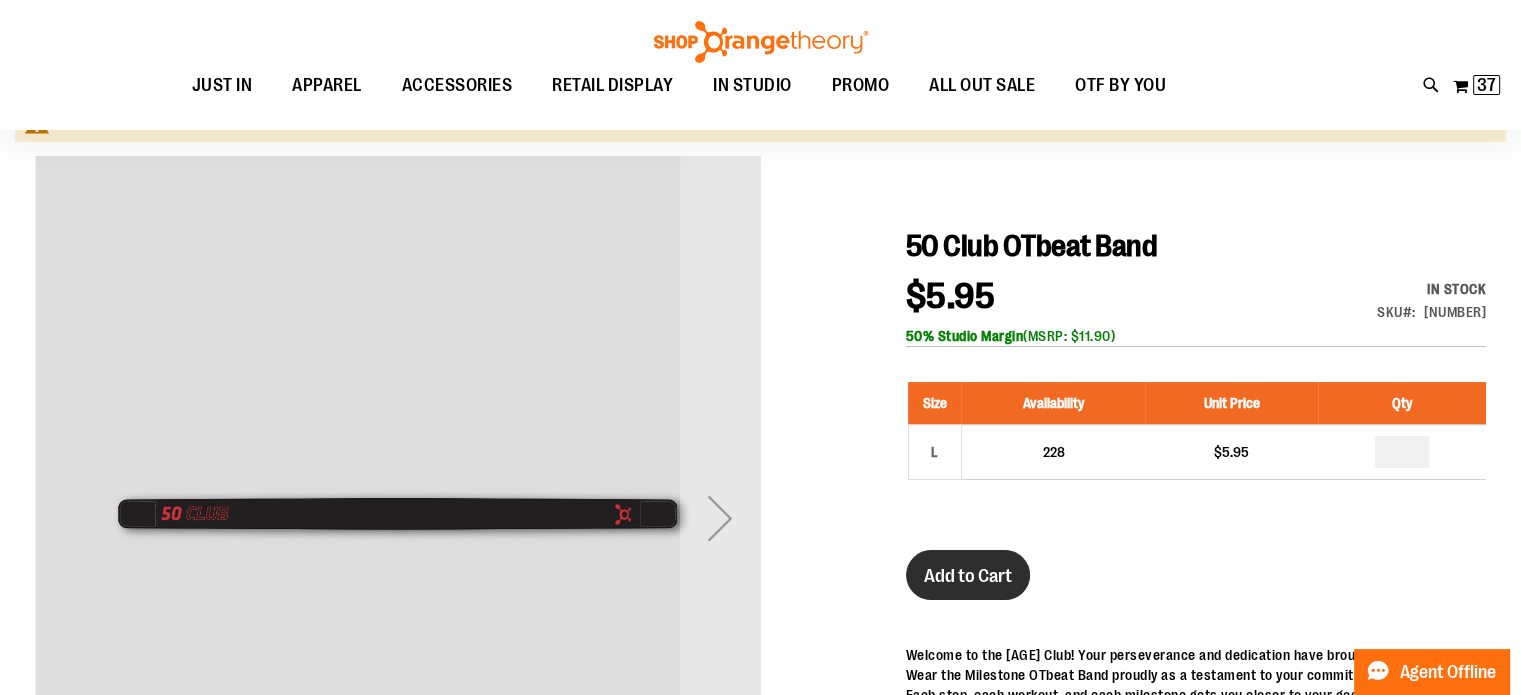 click on "Add to Cart" at bounding box center (968, 576) 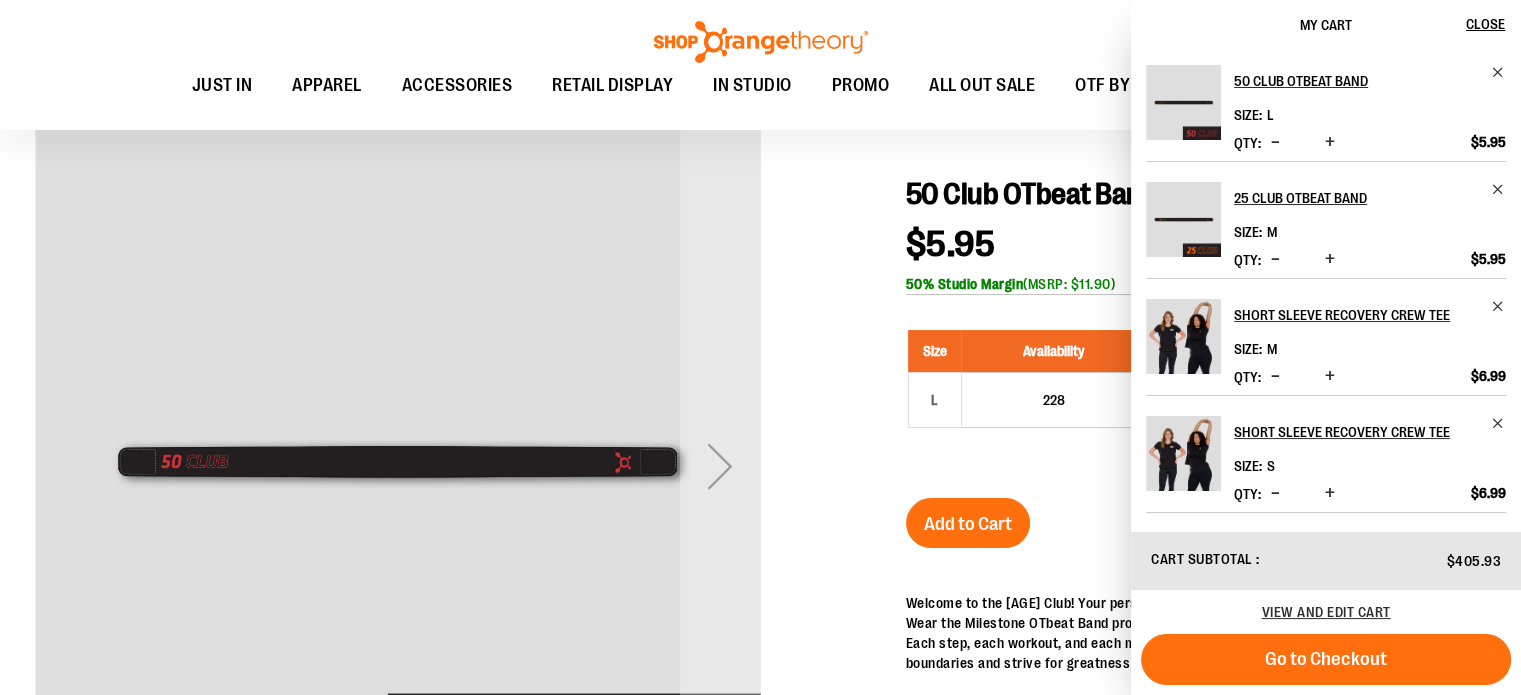 click at bounding box center (760, 593) 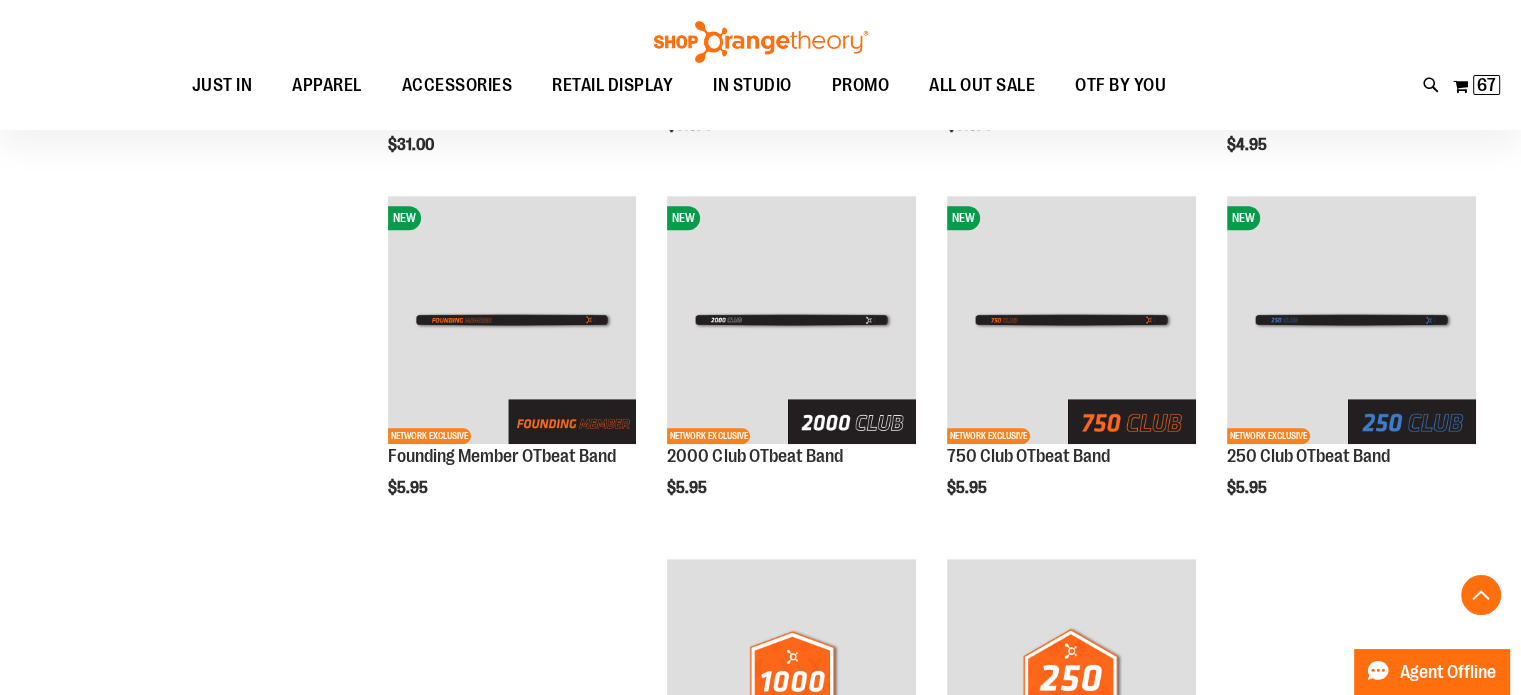 scroll, scrollTop: 986, scrollLeft: 0, axis: vertical 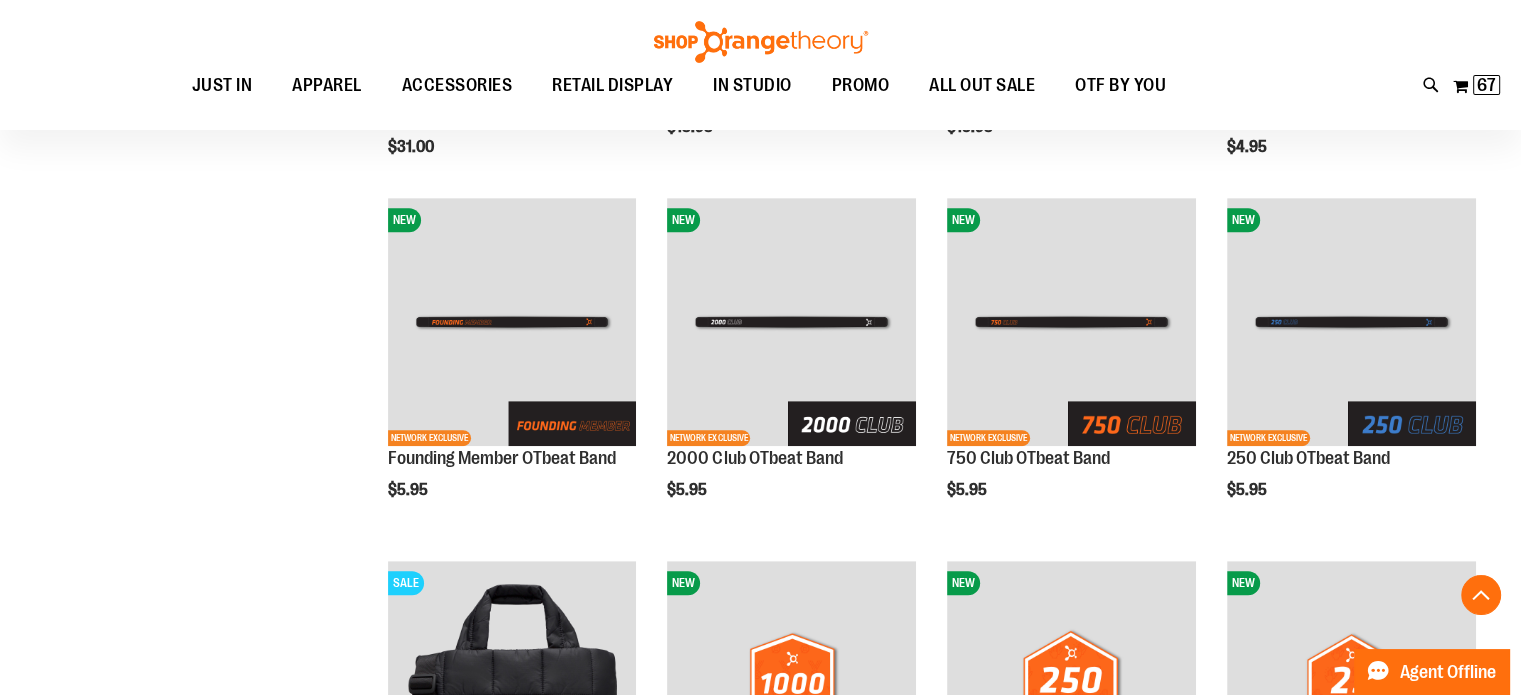 click on "NEW NETWORK EXCLUSIVE
2000 Club OTbeat Band
$5.95
Quickview" at bounding box center (791, 369) 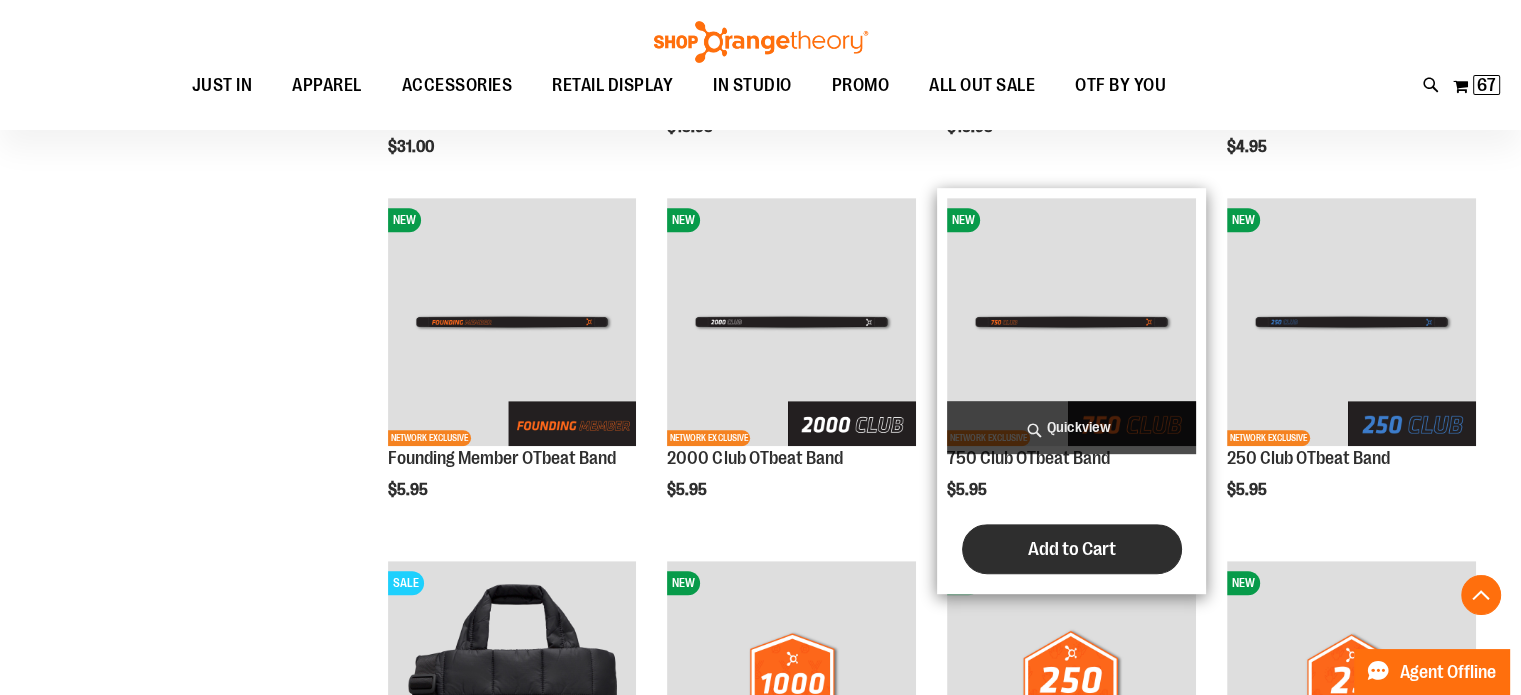 click on "Add to Cart" at bounding box center [1072, 549] 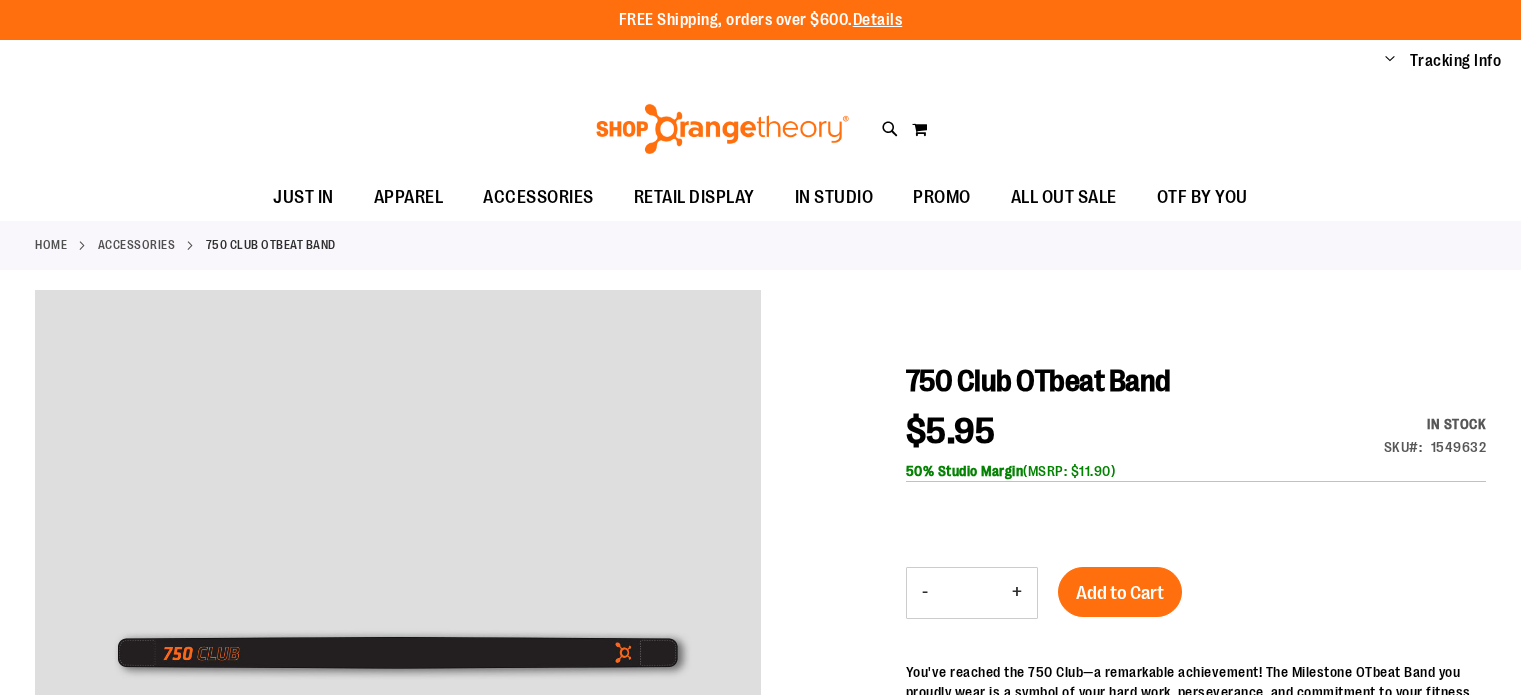 scroll, scrollTop: 0, scrollLeft: 0, axis: both 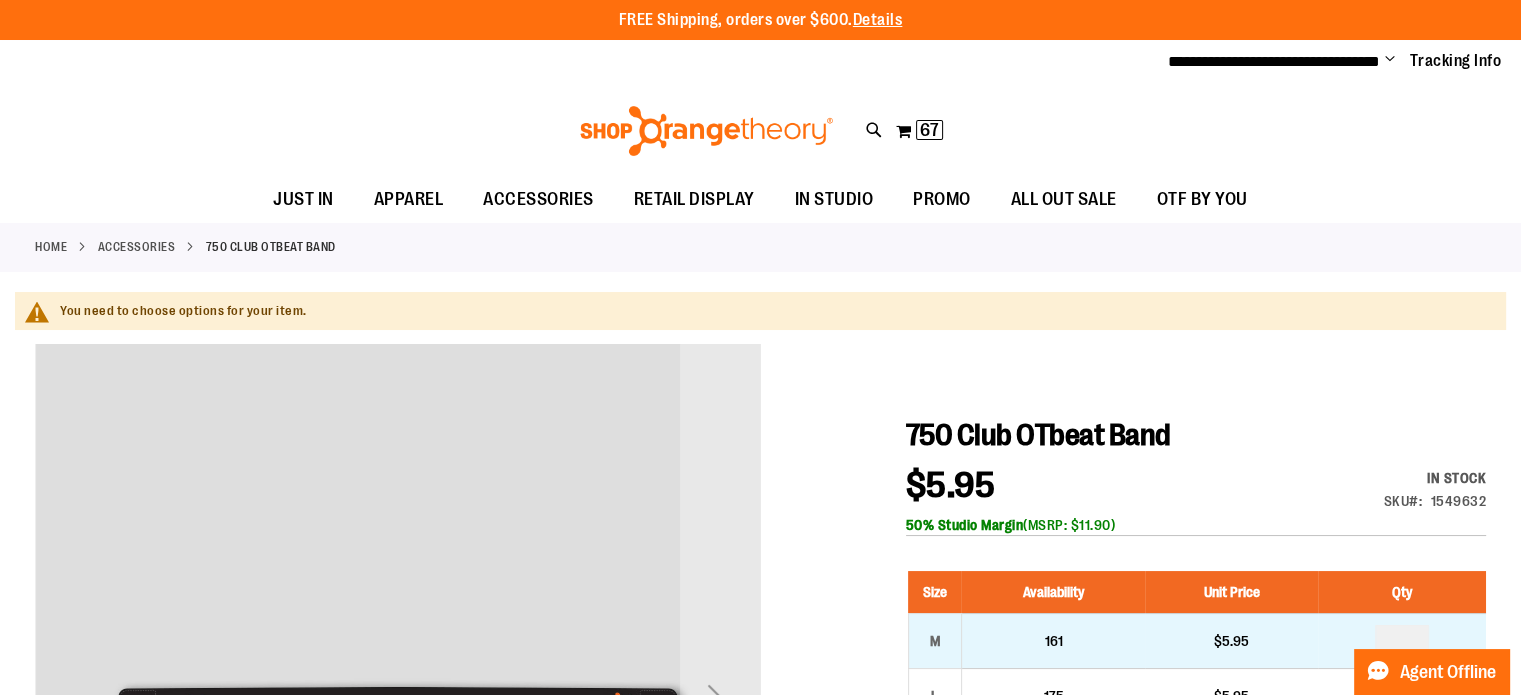 click on "Qty" at bounding box center [1402, 592] 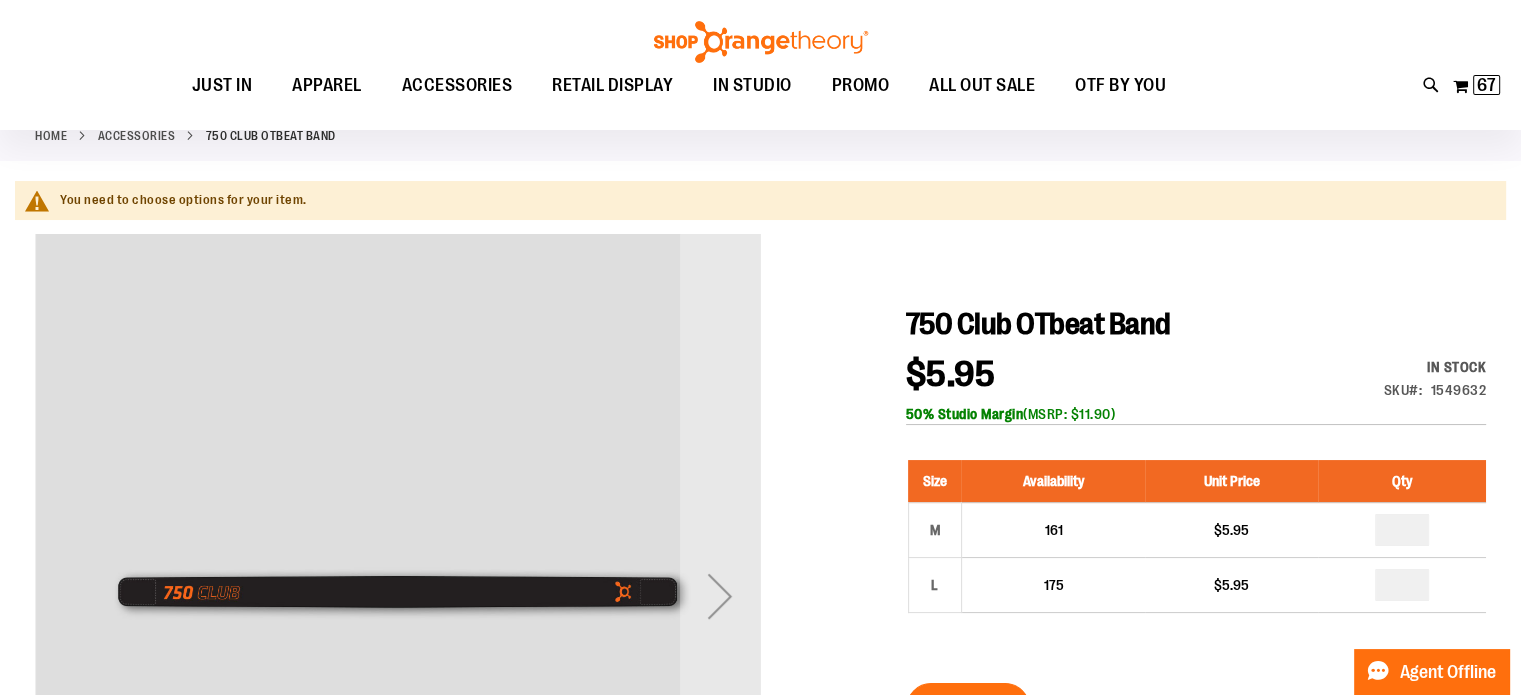 scroll, scrollTop: 112, scrollLeft: 0, axis: vertical 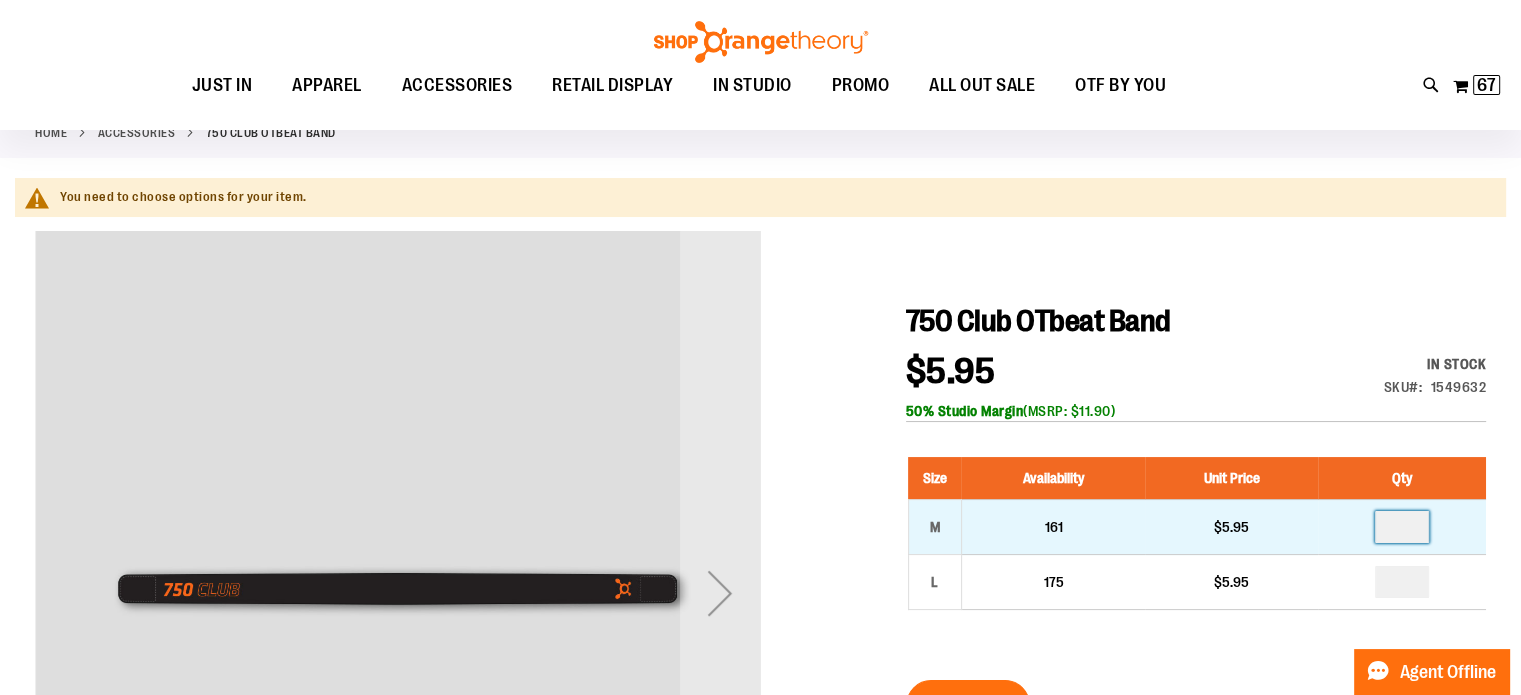 click at bounding box center (1402, 527) 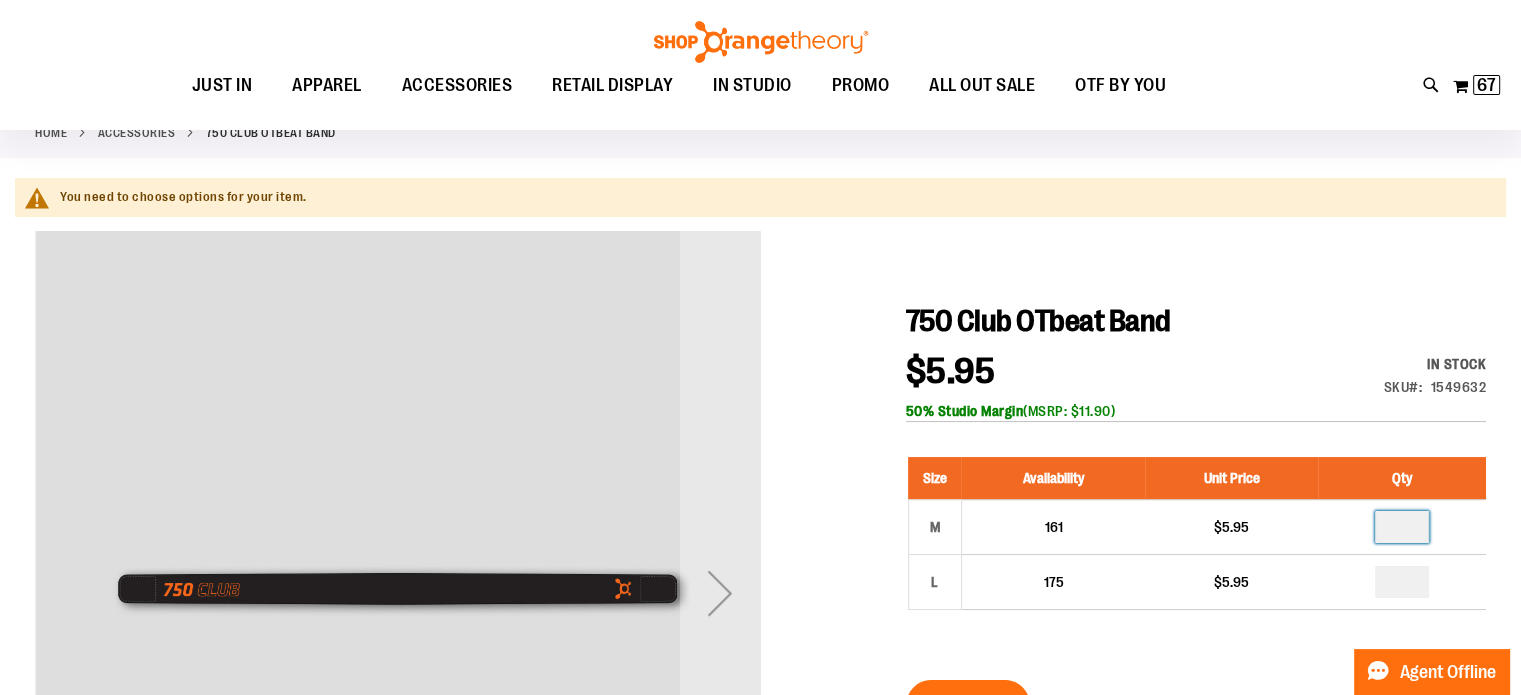 scroll, scrollTop: 240, scrollLeft: 0, axis: vertical 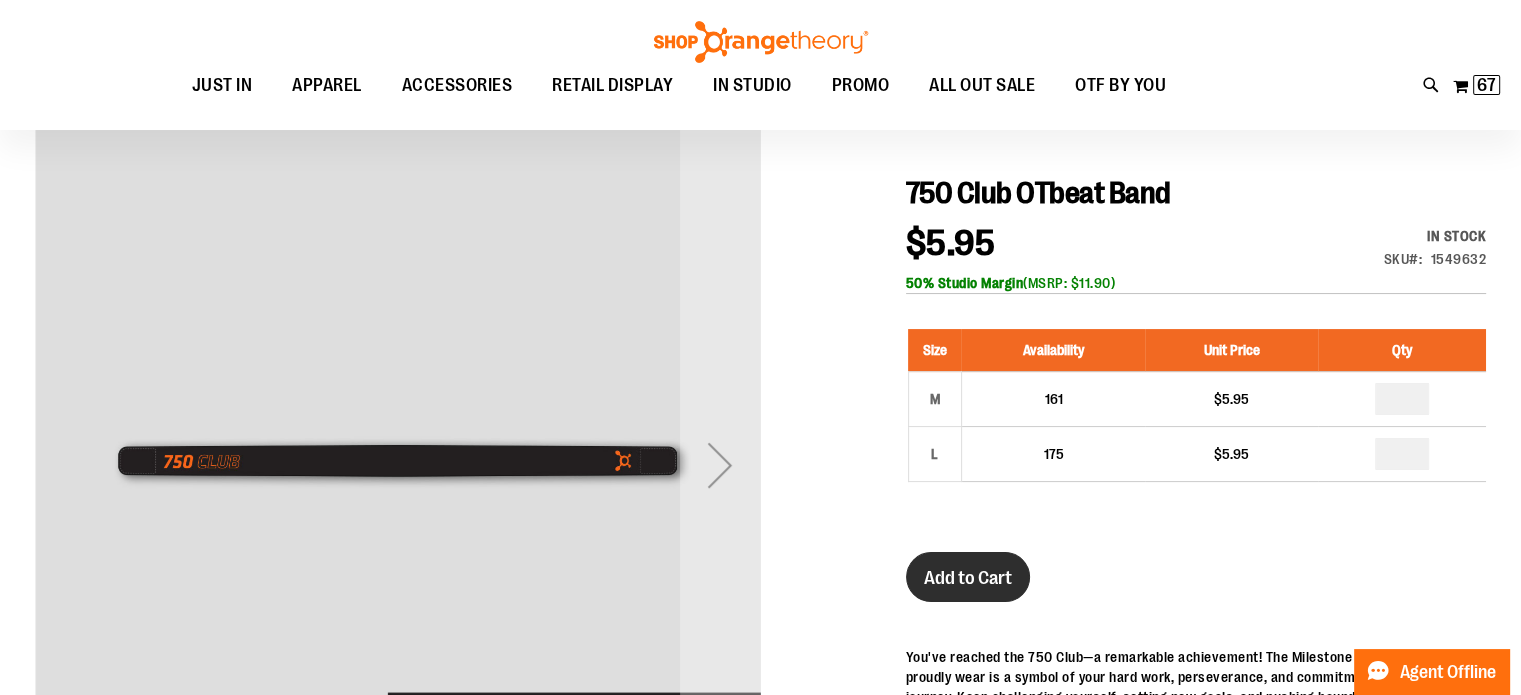 click on "Add to Cart" at bounding box center (968, 578) 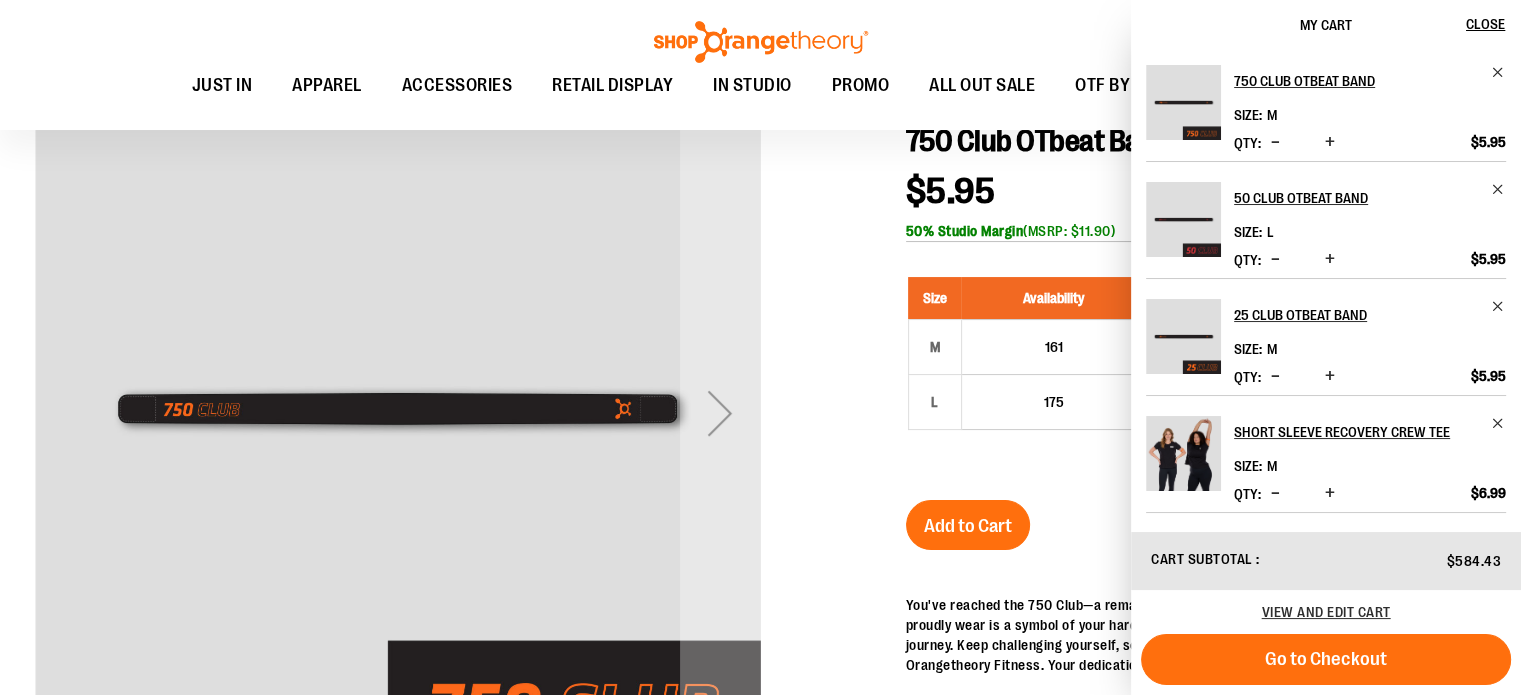 click at bounding box center (760, 537) 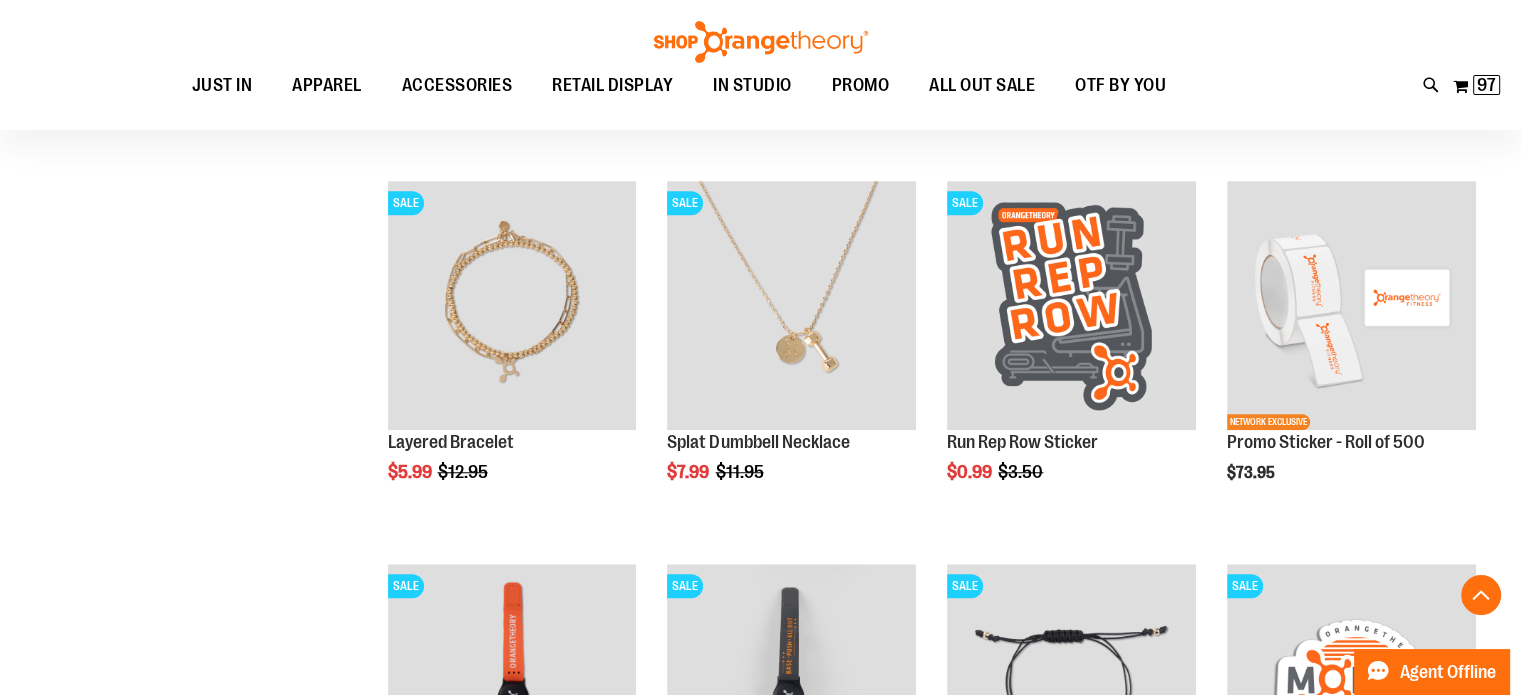 scroll, scrollTop: 1538, scrollLeft: 0, axis: vertical 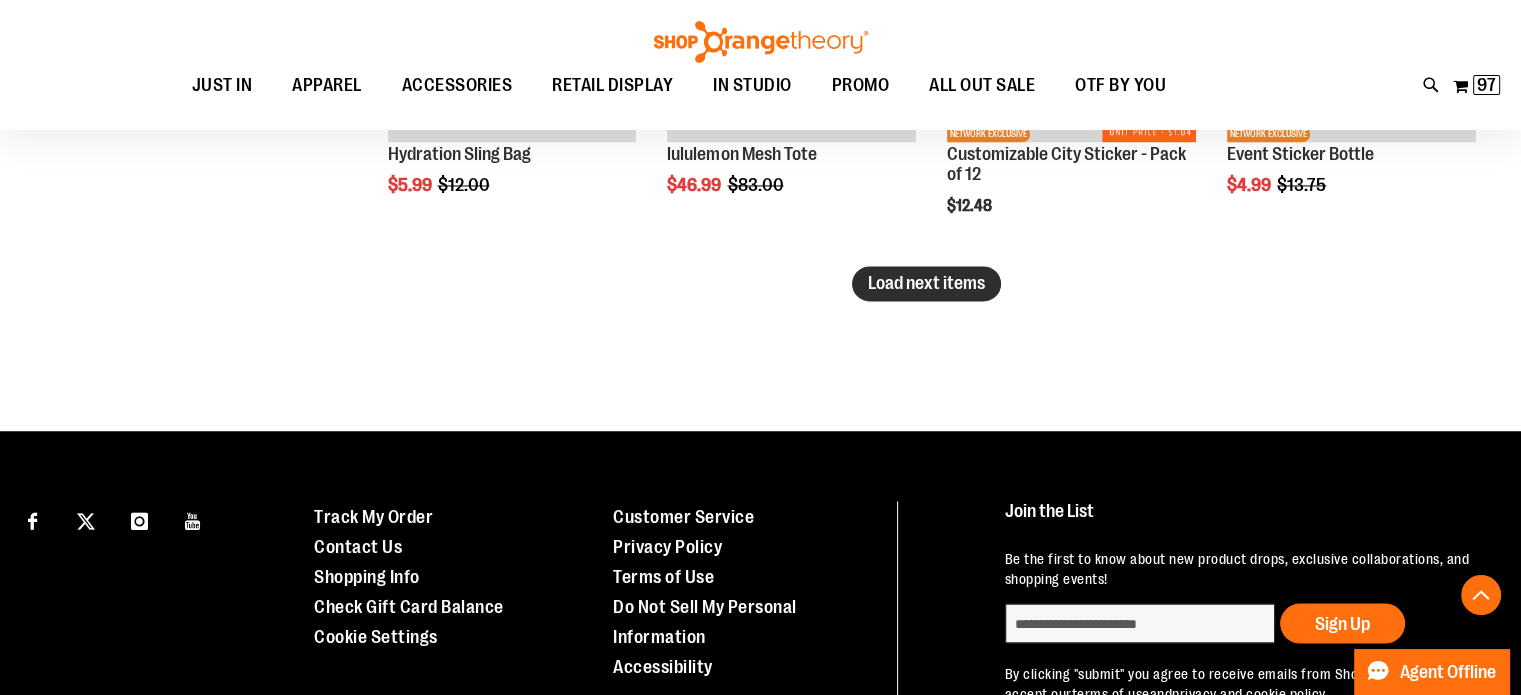 click on "Load next items" at bounding box center [926, 283] 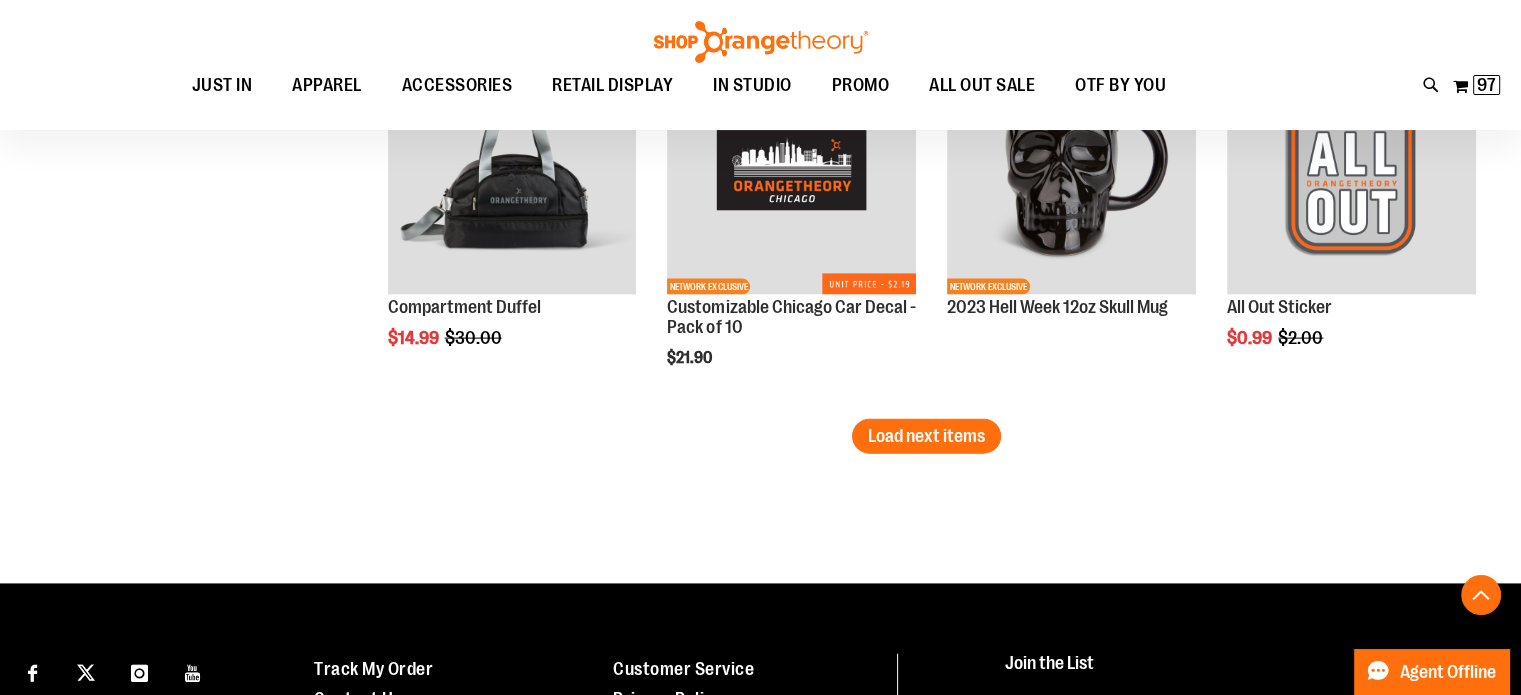 scroll, scrollTop: 4332, scrollLeft: 0, axis: vertical 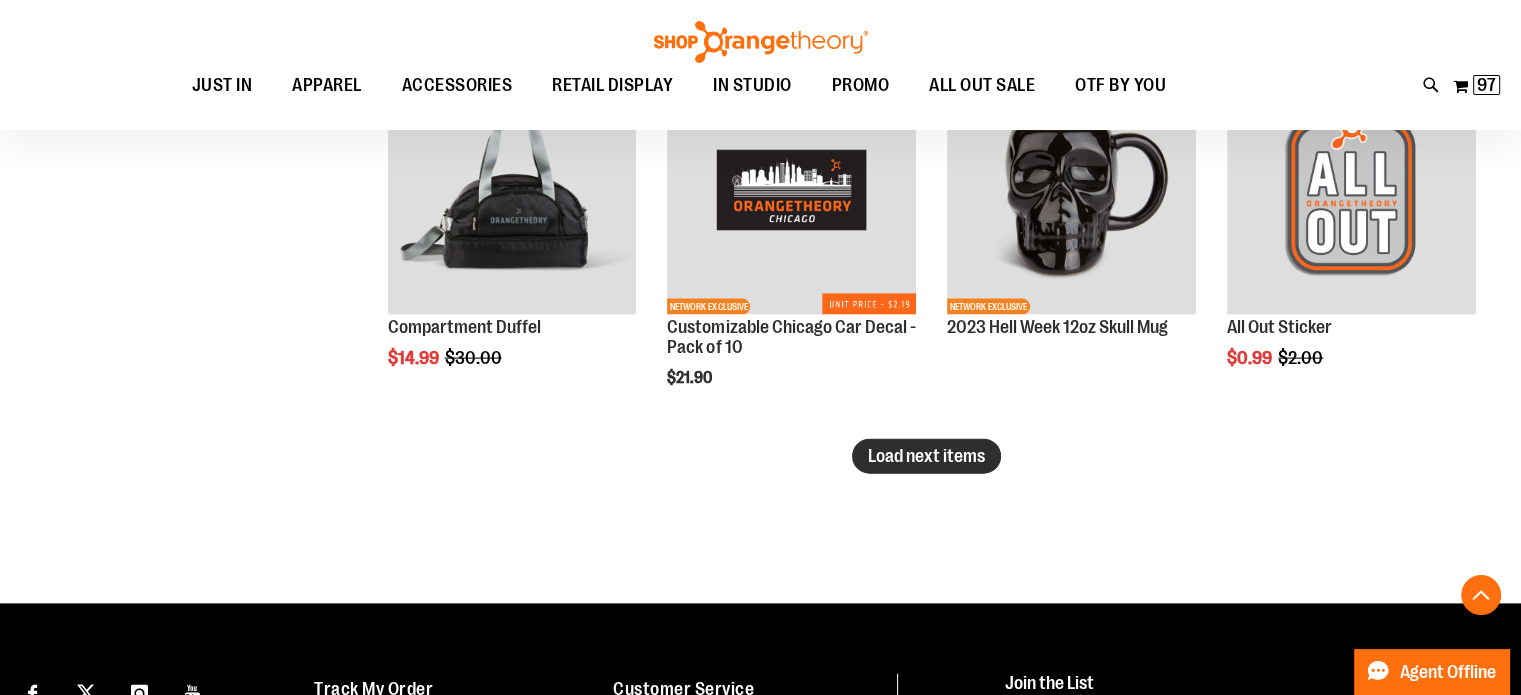 click on "Load next items" at bounding box center [926, 456] 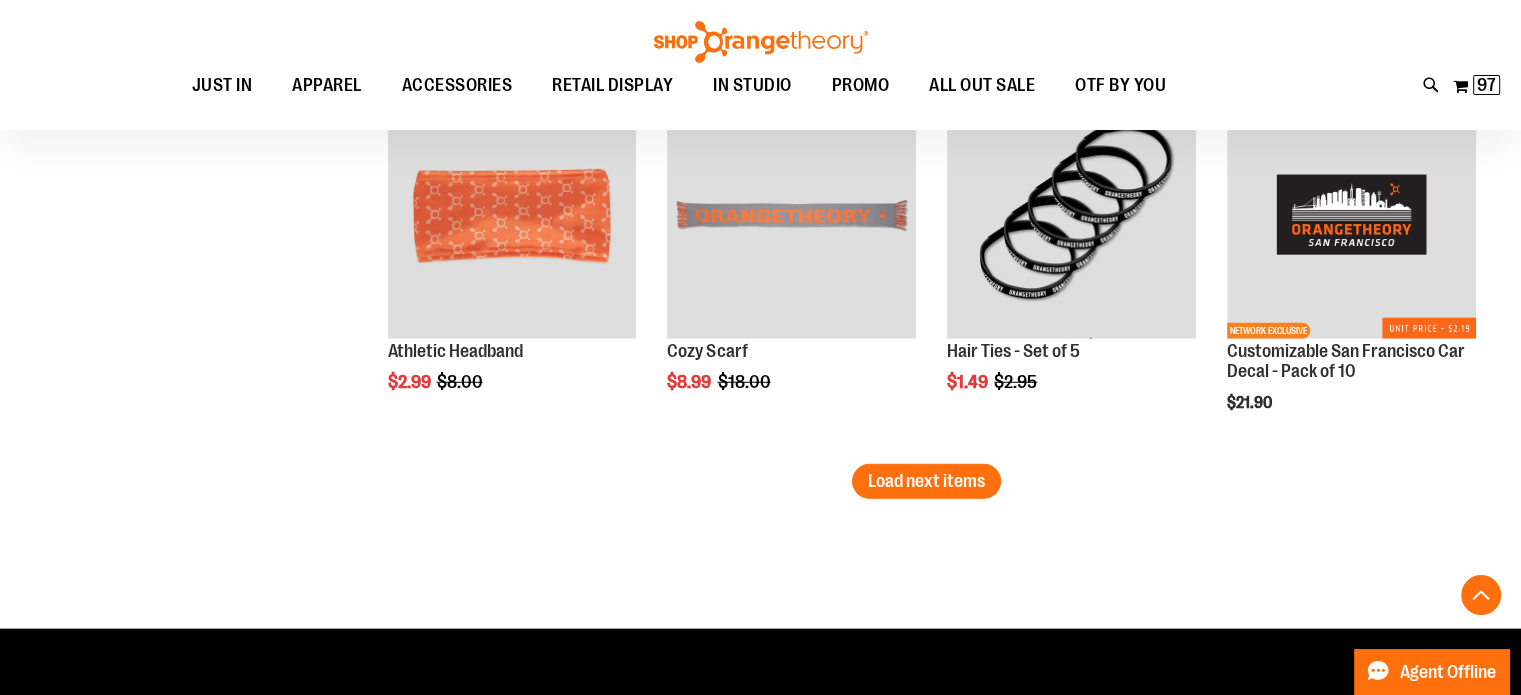 scroll, scrollTop: 5458, scrollLeft: 0, axis: vertical 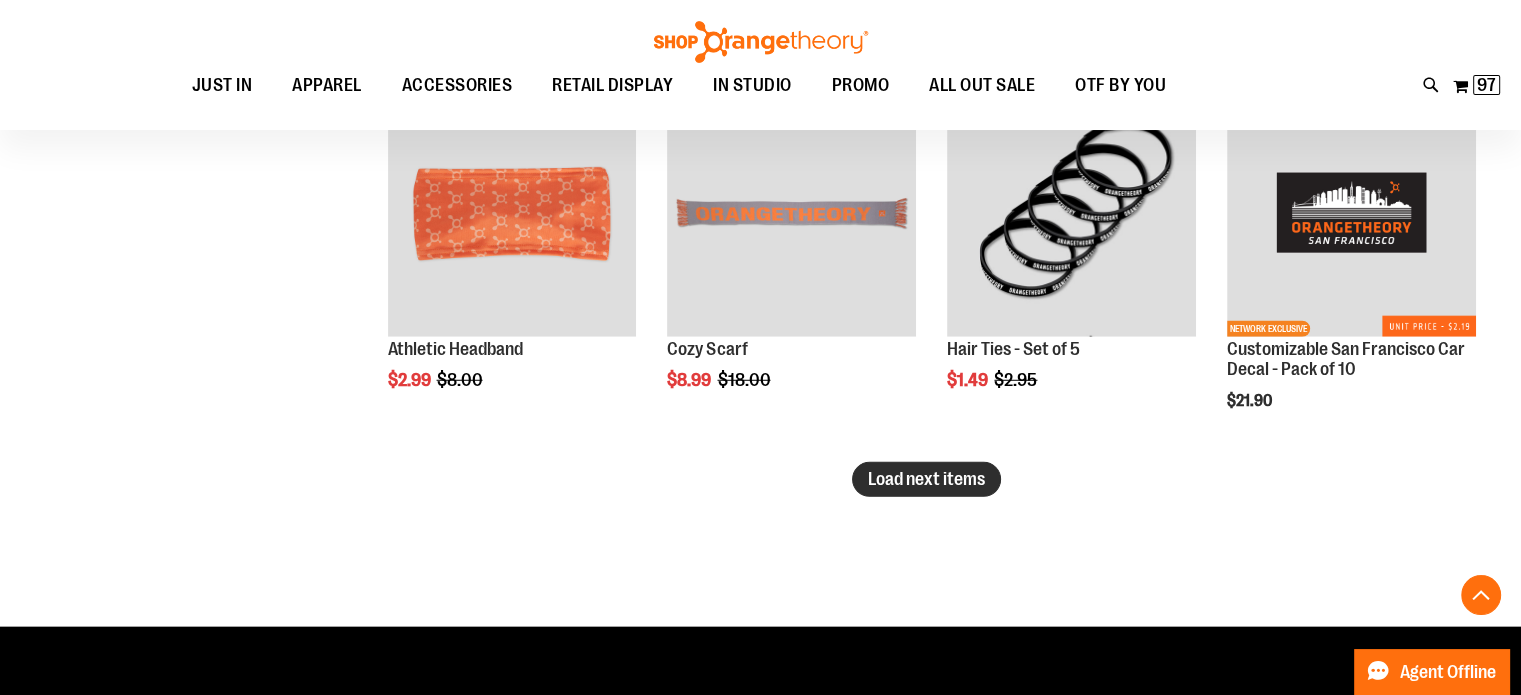 click on "Load next items" at bounding box center (926, 479) 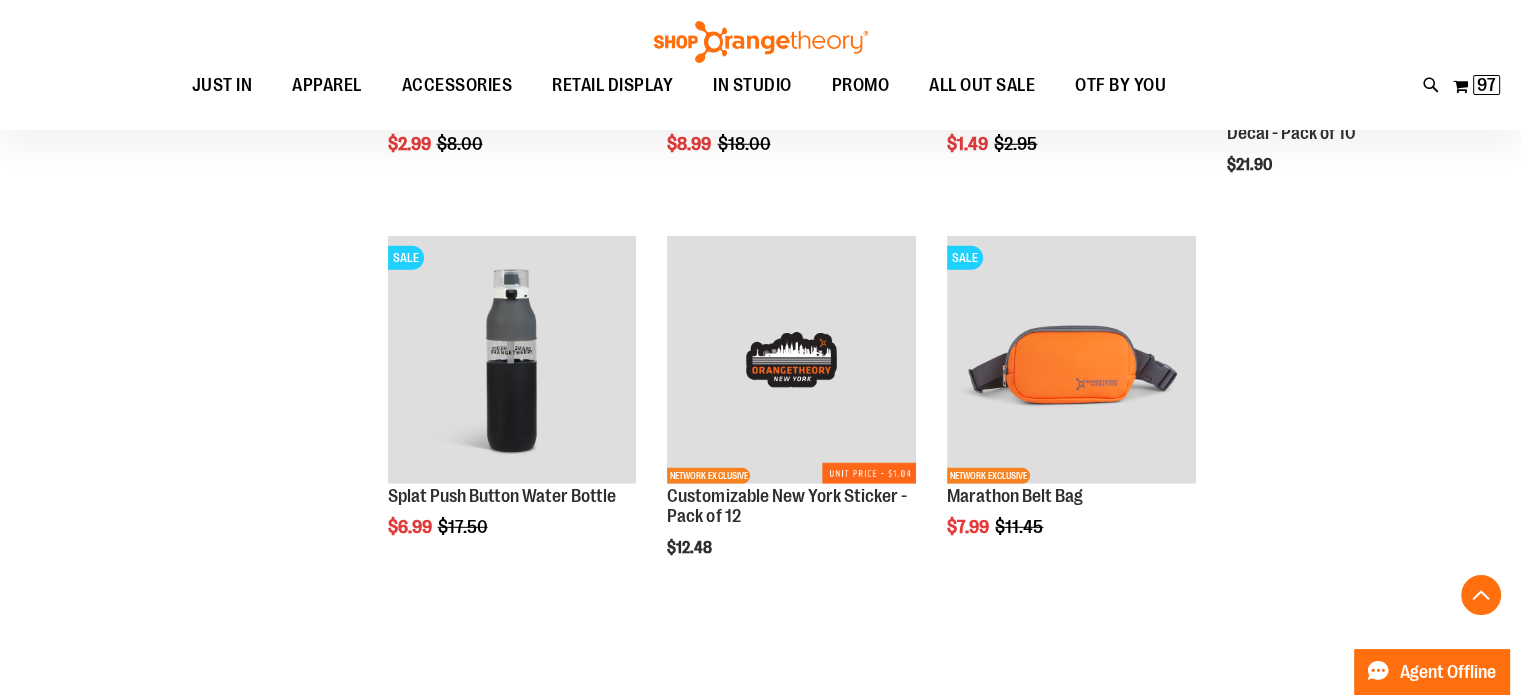 scroll, scrollTop: 5685, scrollLeft: 0, axis: vertical 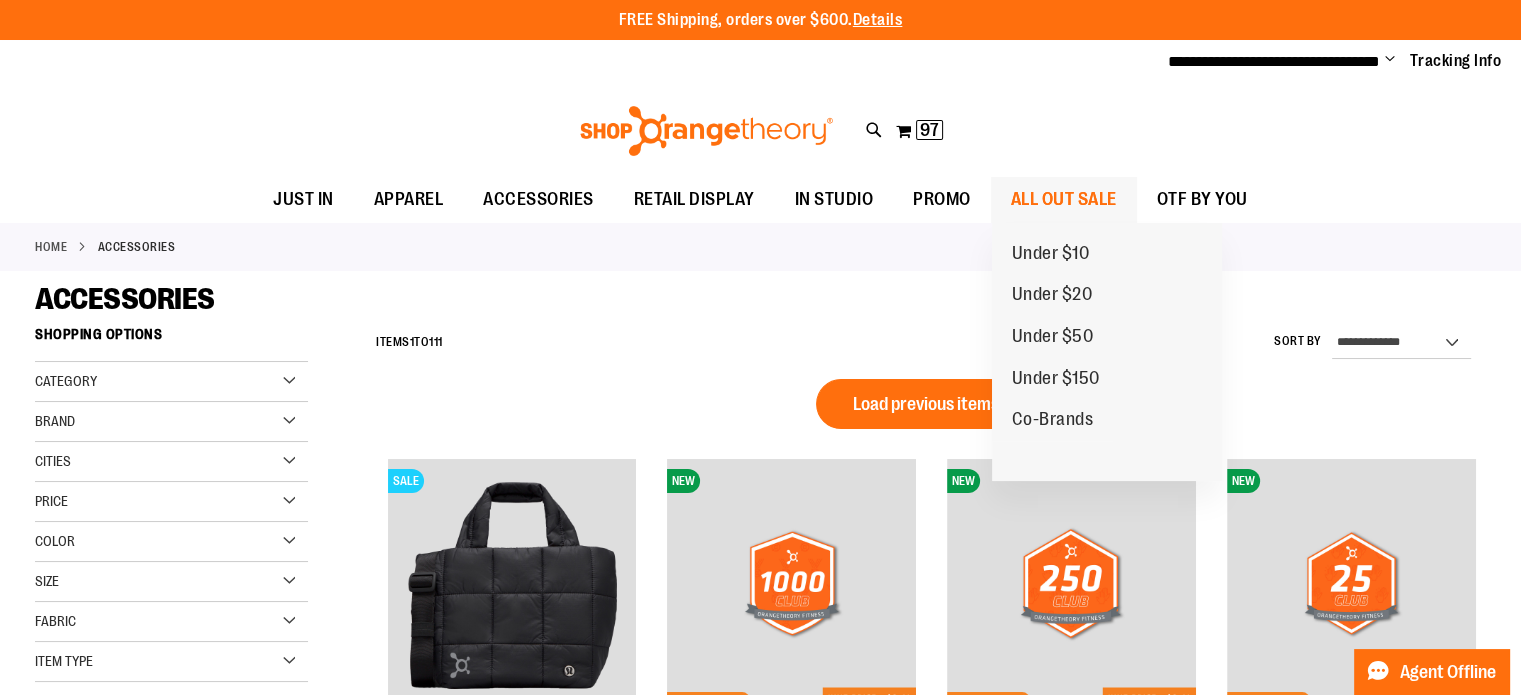 click on "ALL OUT SALE" at bounding box center (1064, 199) 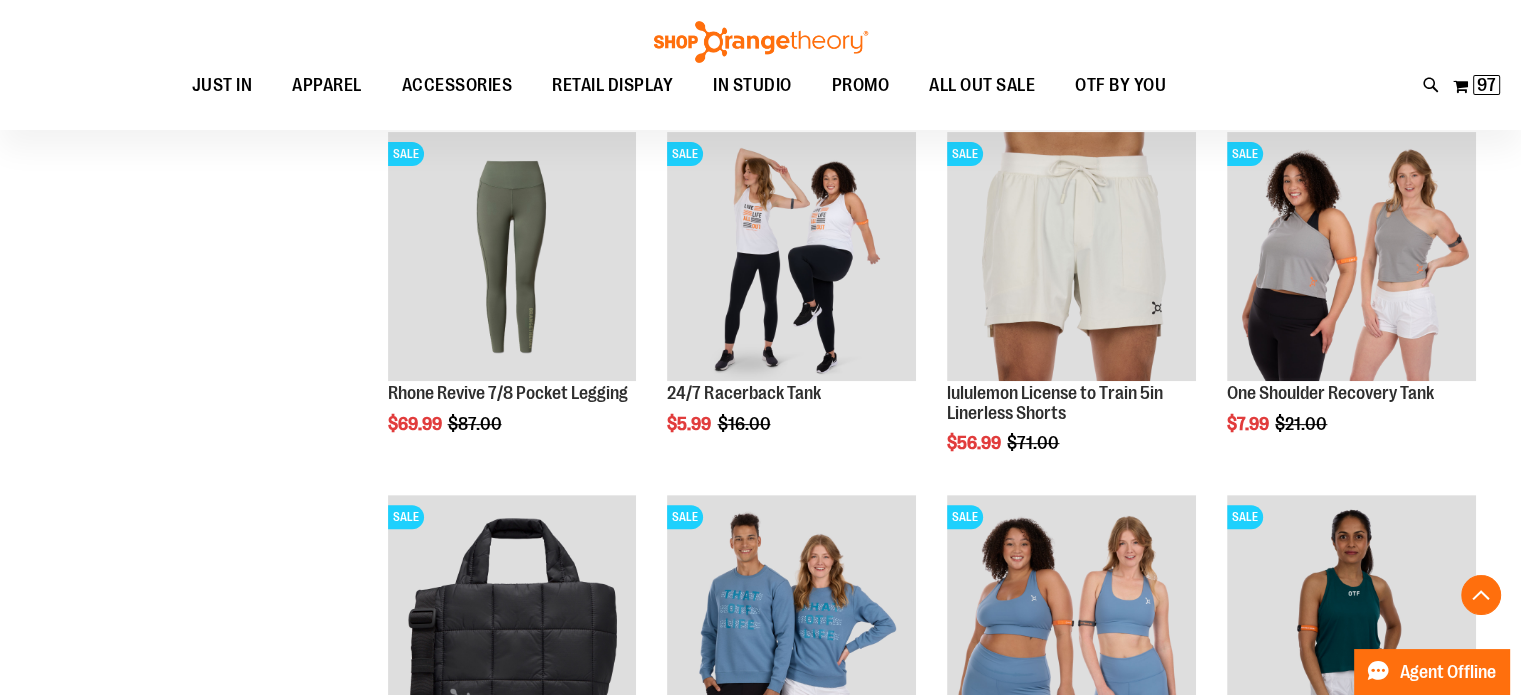 scroll, scrollTop: 0, scrollLeft: 0, axis: both 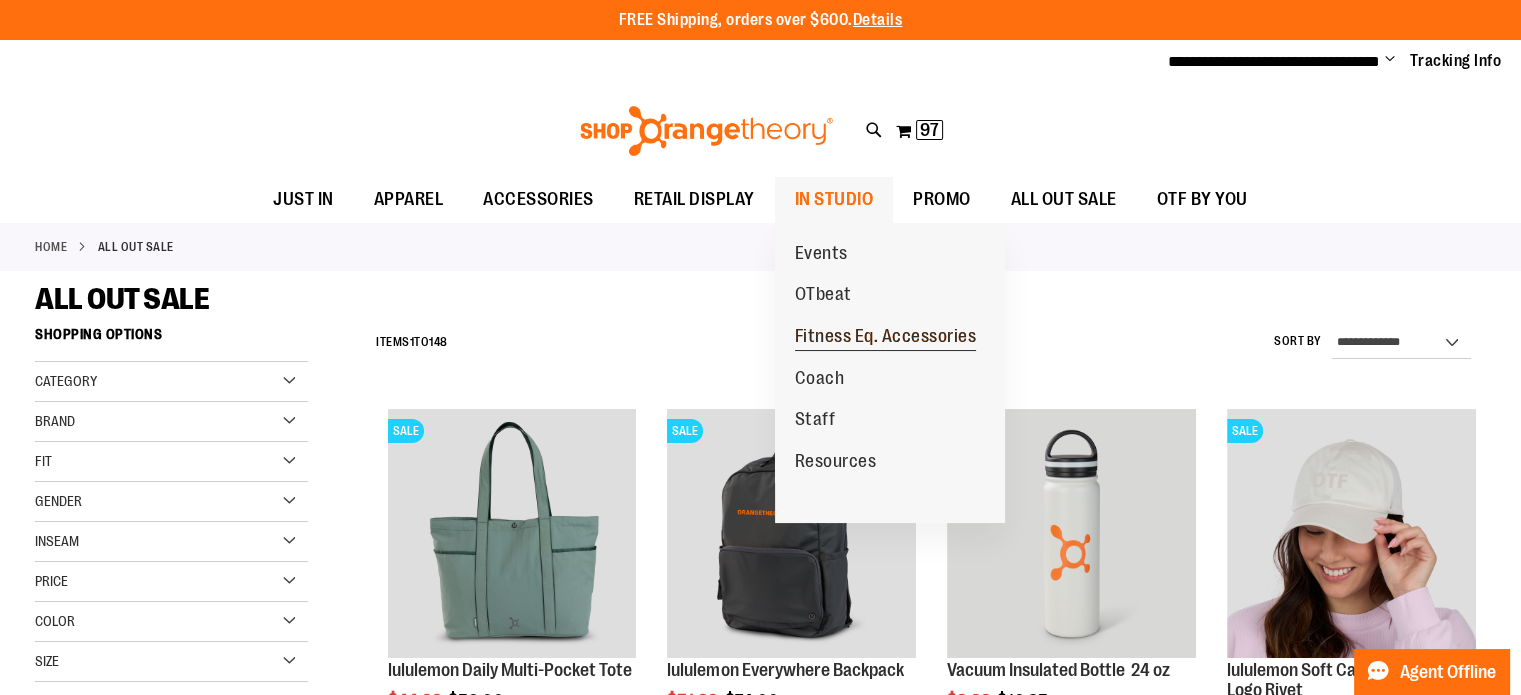 click on "Fitness Eq. Accessories" at bounding box center (886, 338) 